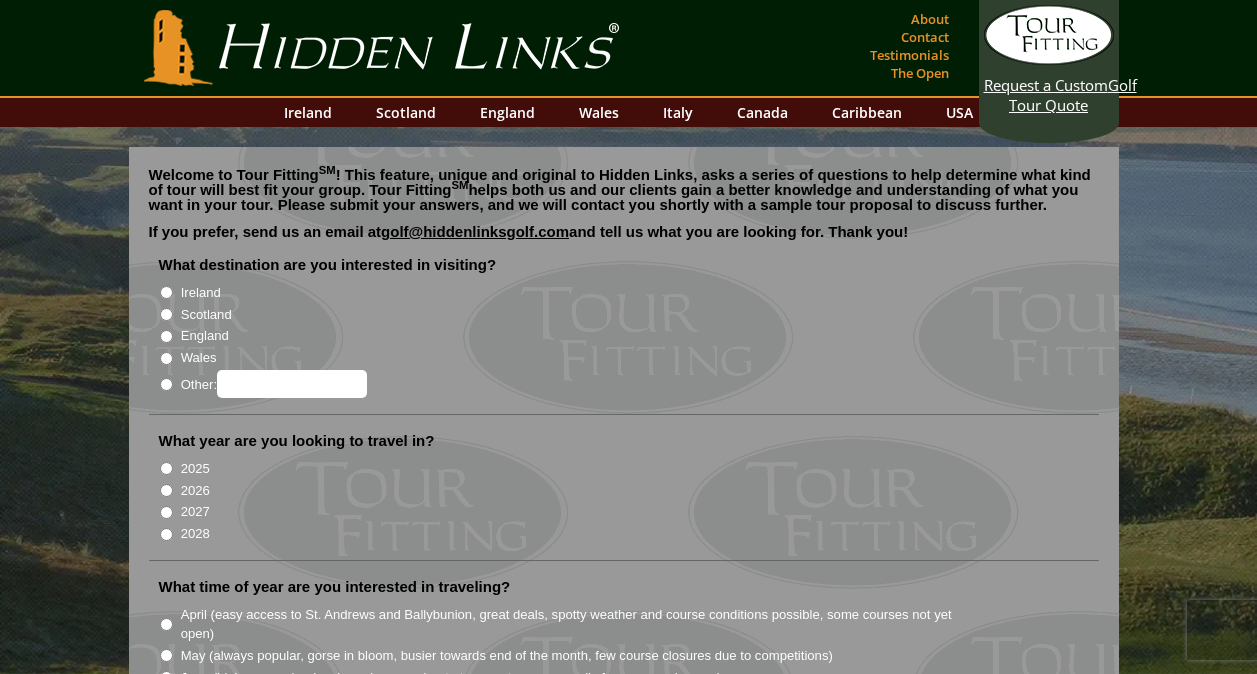 scroll, scrollTop: 0, scrollLeft: 0, axis: both 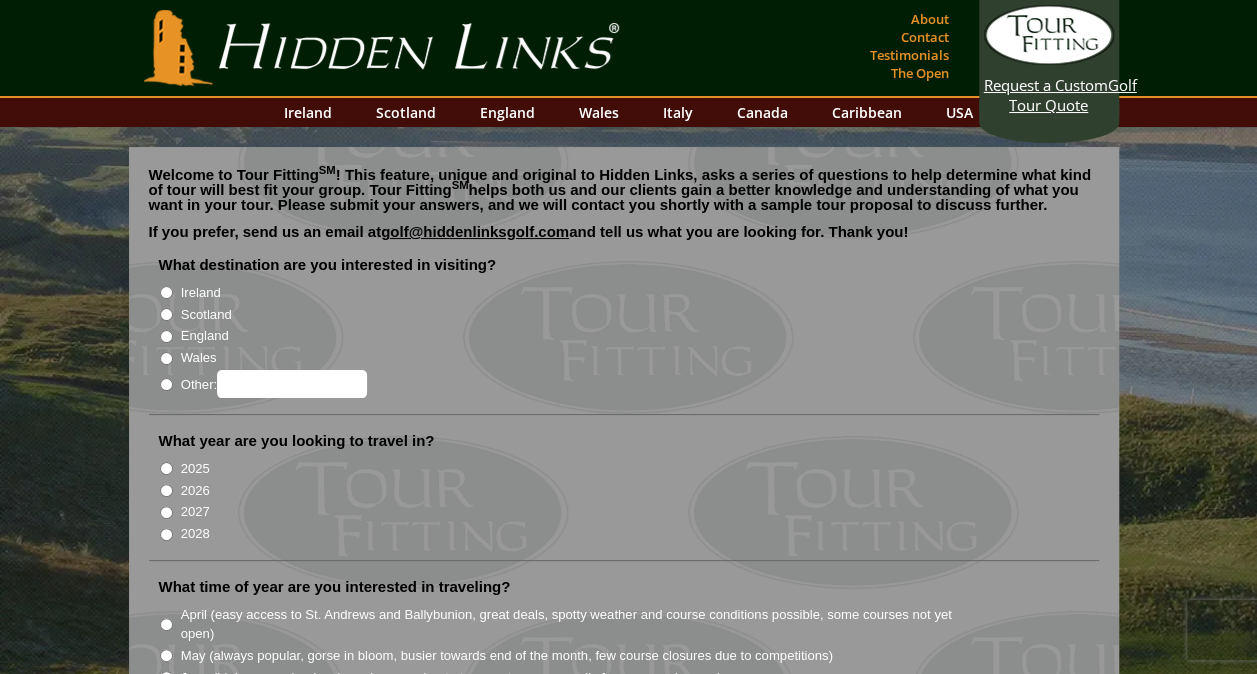 radio on "true" 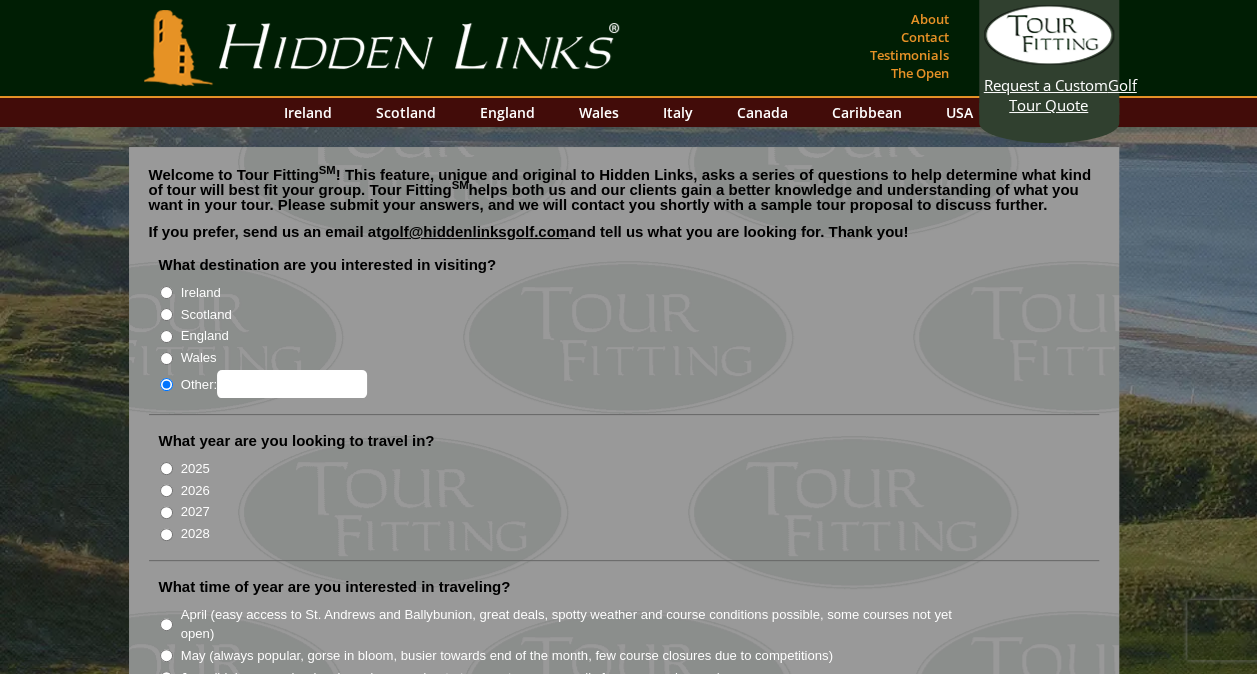 click on "Other:" at bounding box center (292, 384) 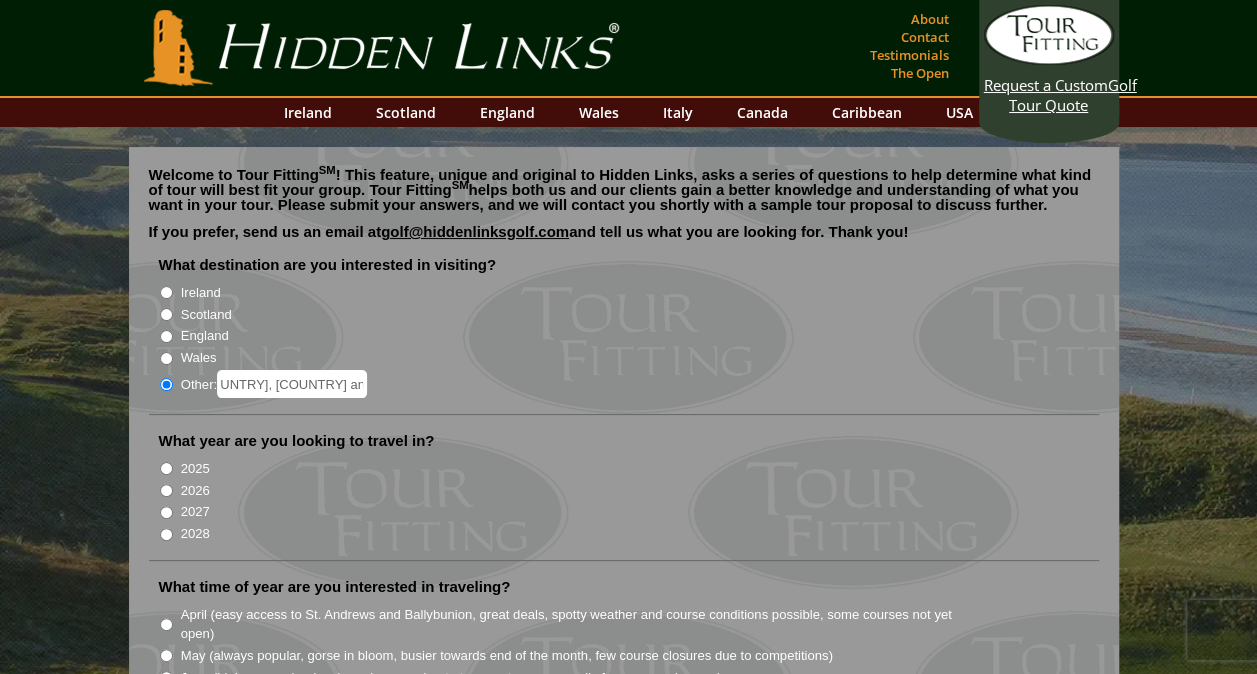 scroll, scrollTop: 0, scrollLeft: 32, axis: horizontal 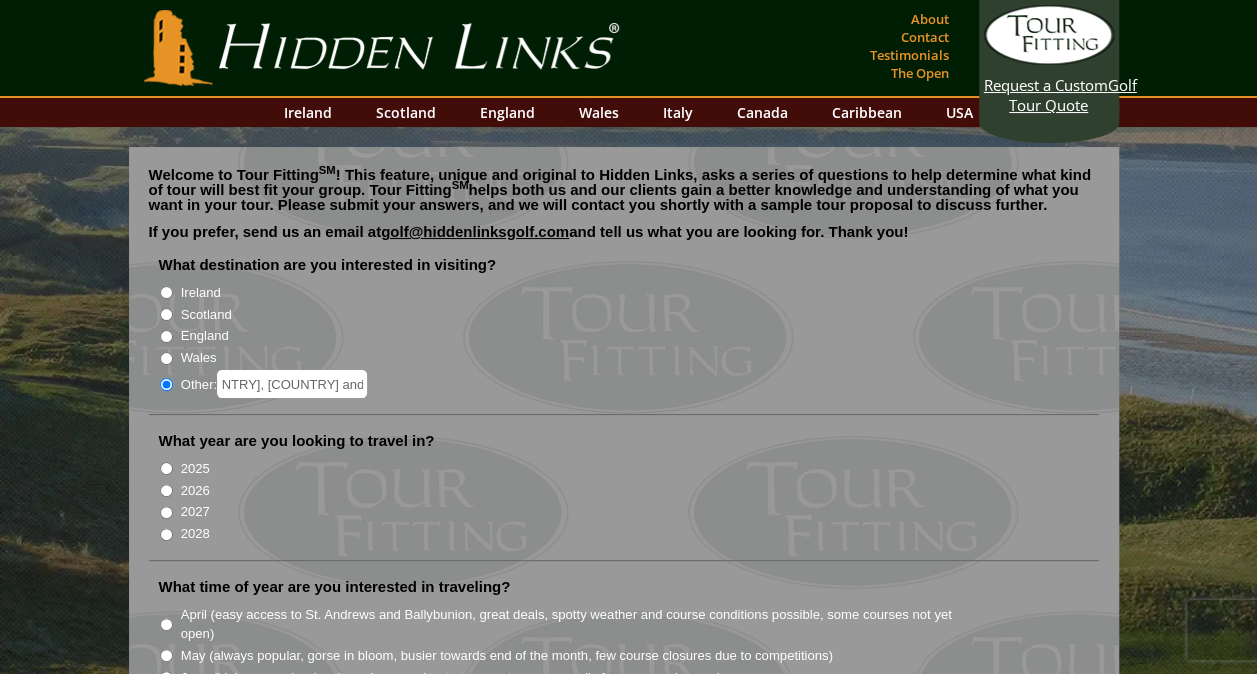 type on "[COUNTRY], [COUNTRY] and [COUNTRY]" 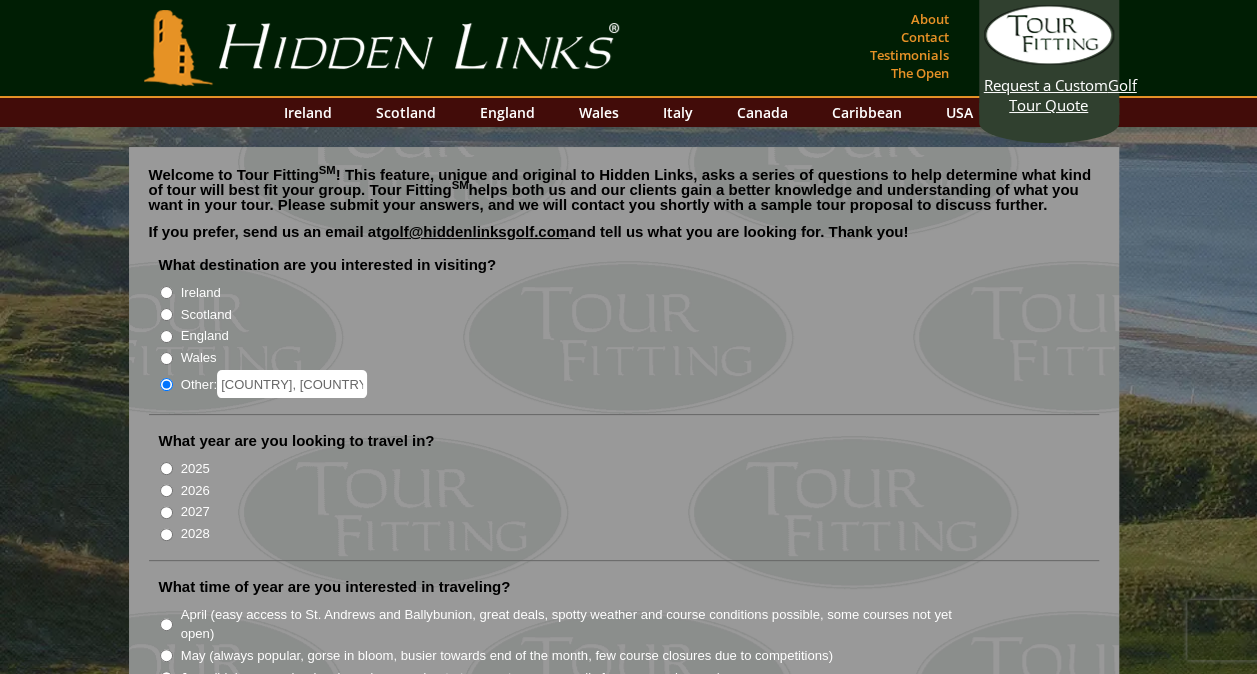 click on "2026" at bounding box center (632, 489) 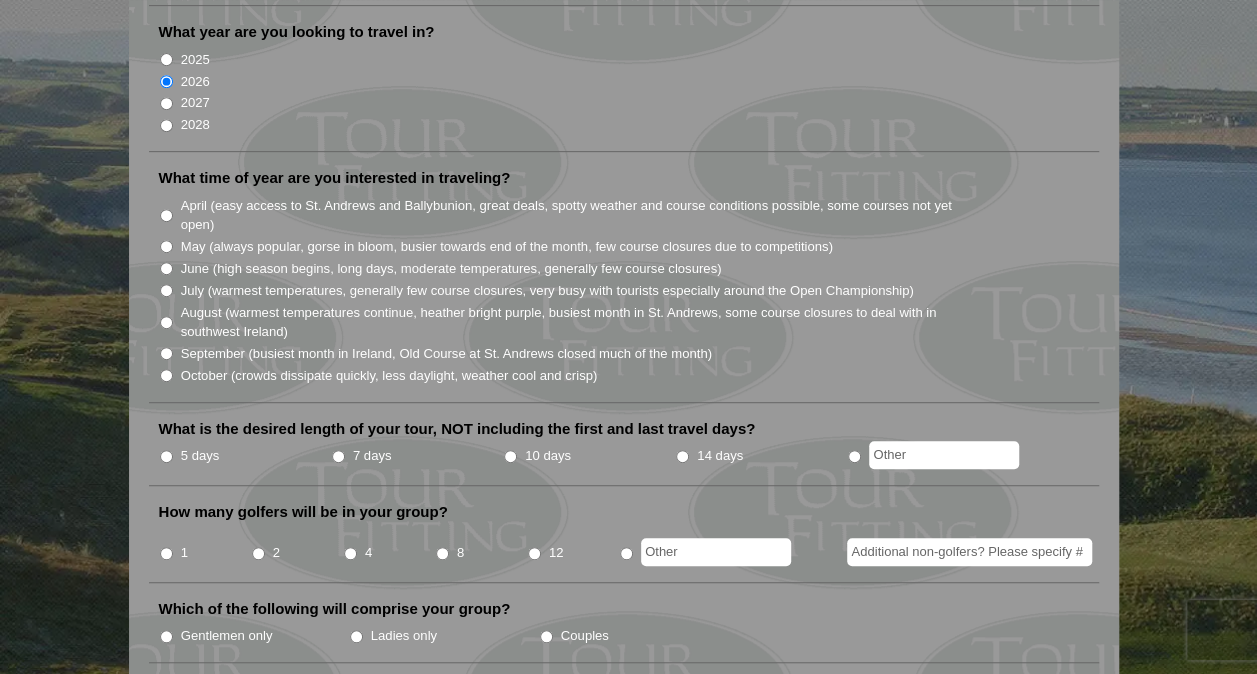 scroll, scrollTop: 411, scrollLeft: 0, axis: vertical 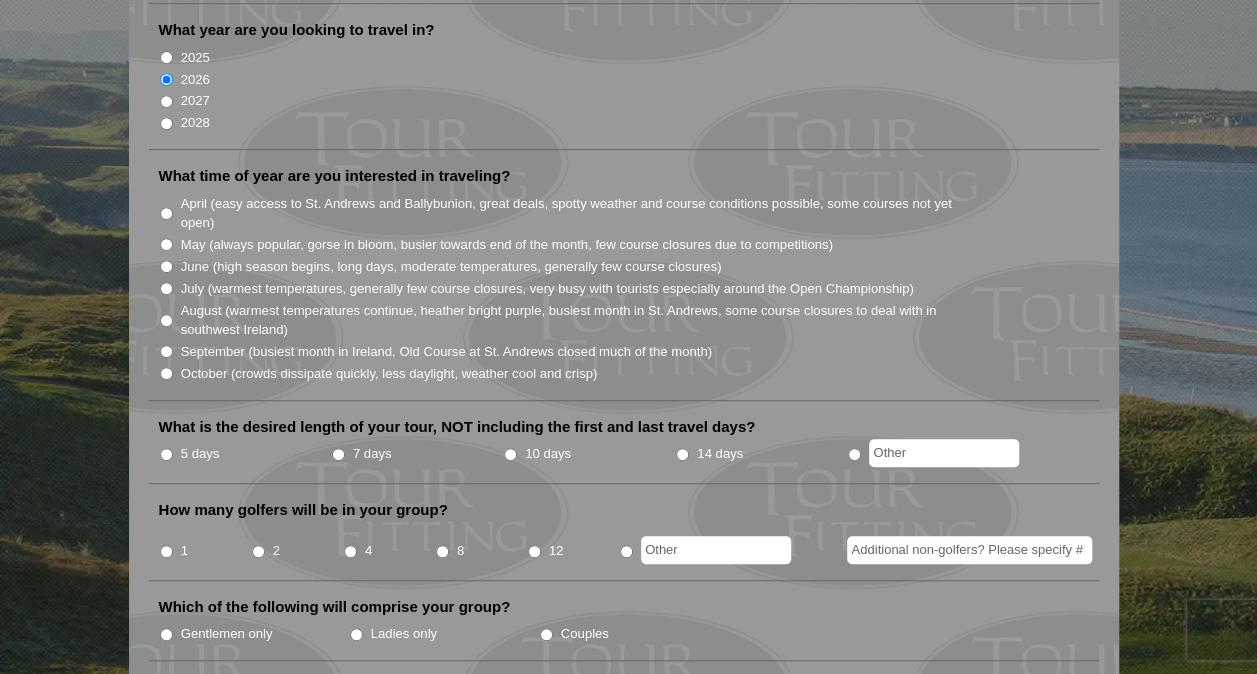 click on "June (high season begins, long days, moderate temperatures, generally few course closures)" at bounding box center (166, 266) 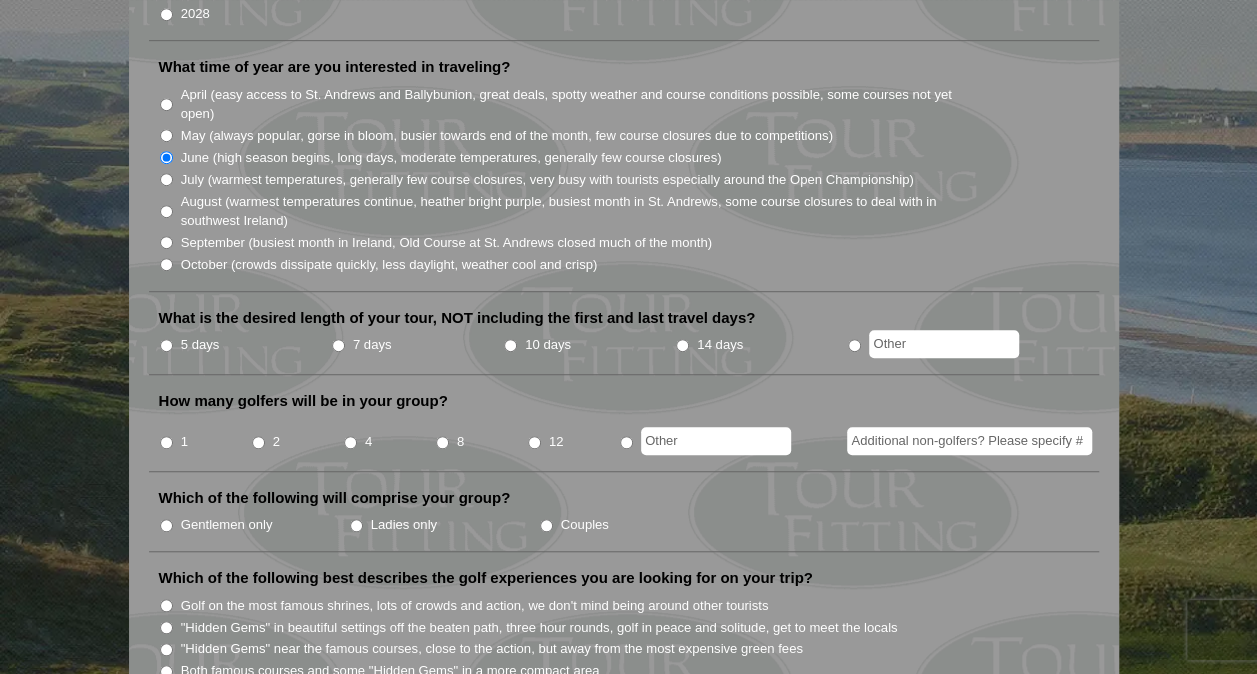 scroll, scrollTop: 524, scrollLeft: 0, axis: vertical 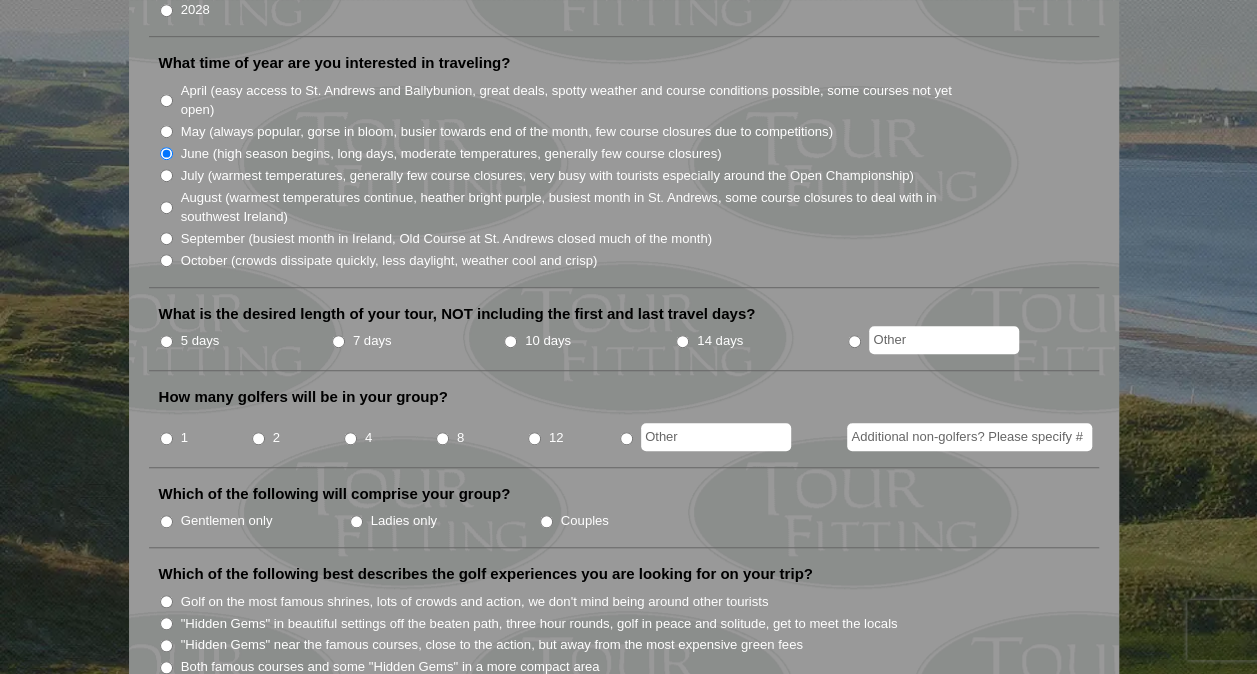 click on "10 days" at bounding box center [510, 341] 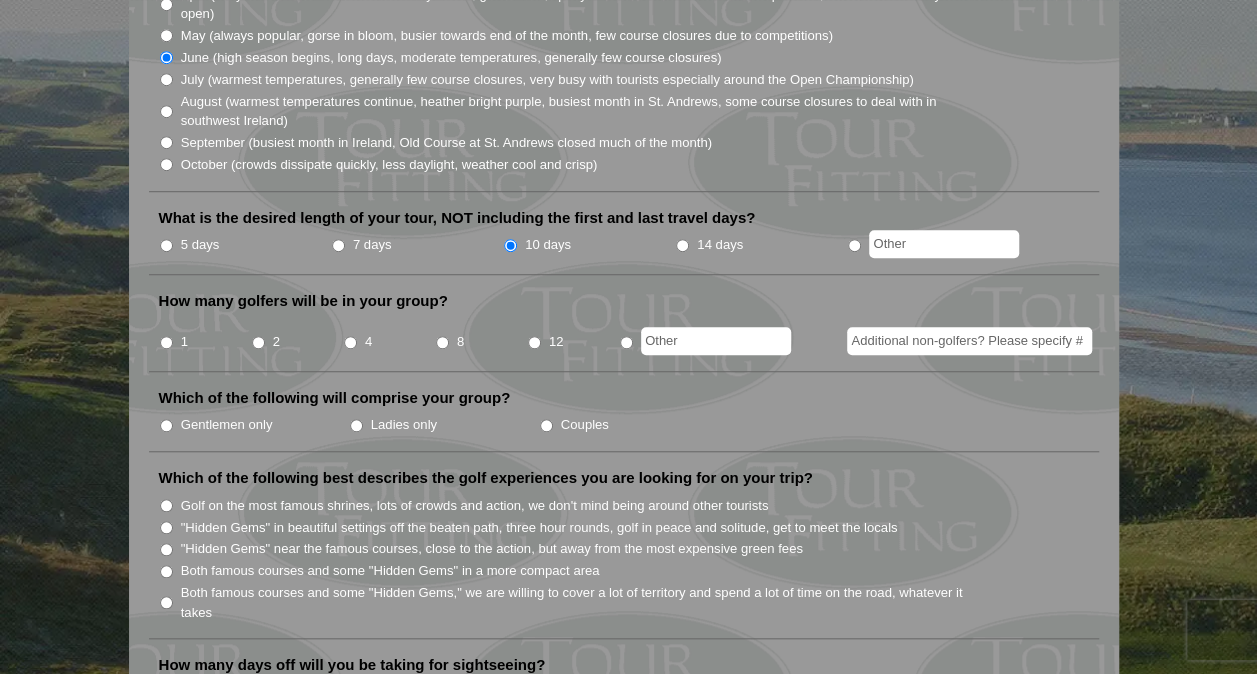 scroll, scrollTop: 622, scrollLeft: 0, axis: vertical 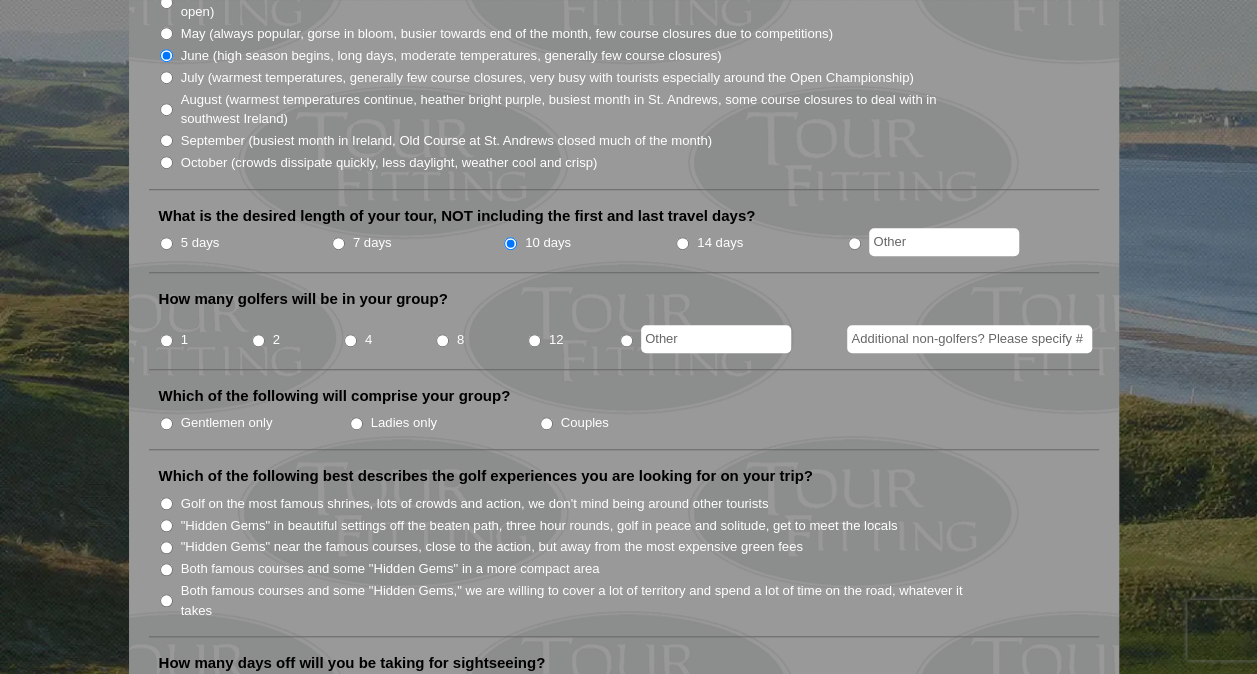 click on "4" at bounding box center [350, 340] 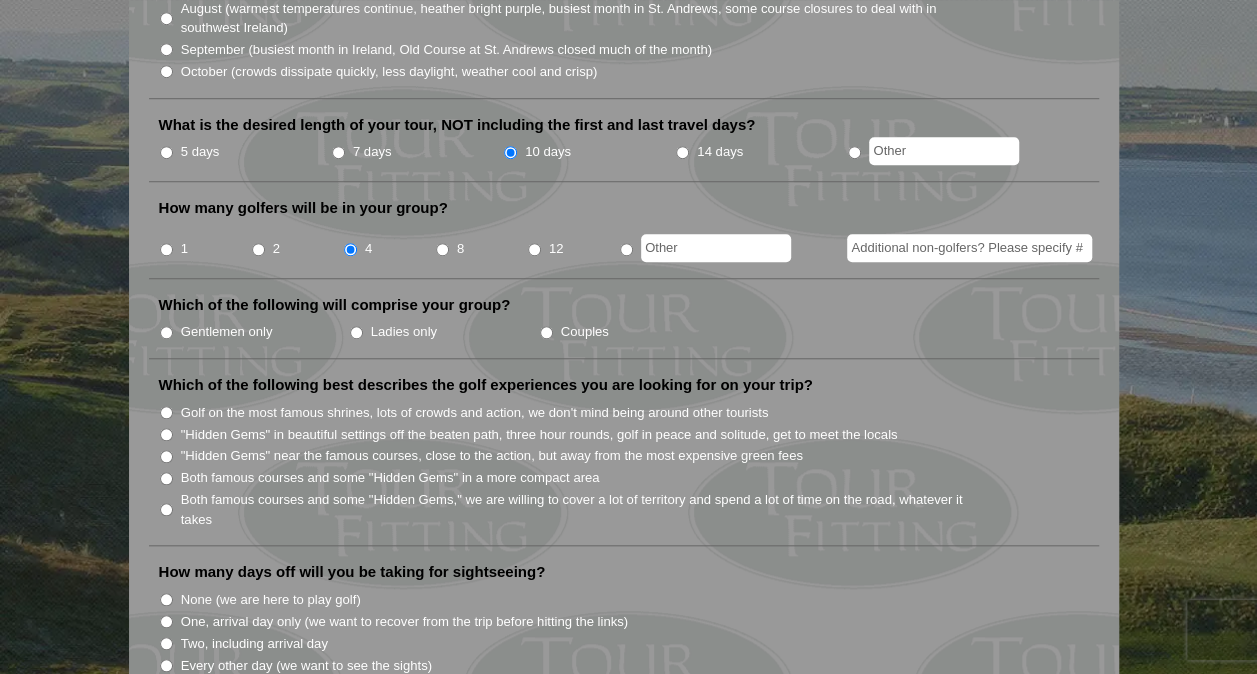 scroll, scrollTop: 725, scrollLeft: 0, axis: vertical 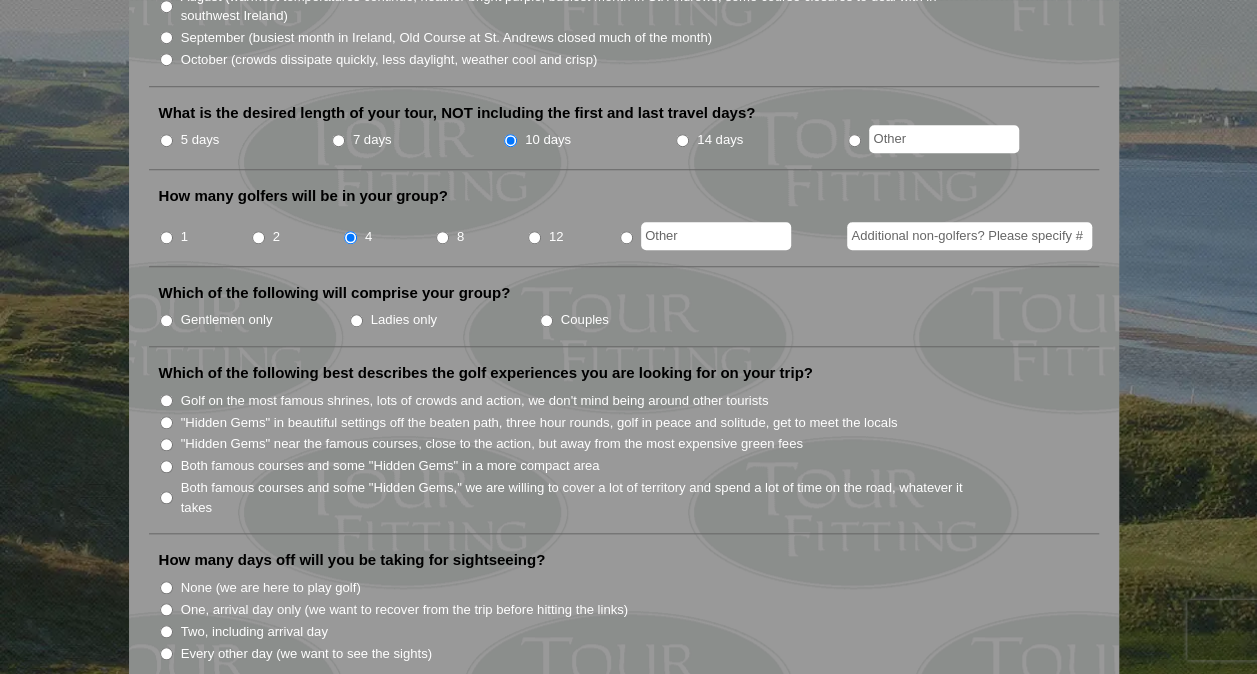 click on "Gentlemen only" at bounding box center [166, 320] 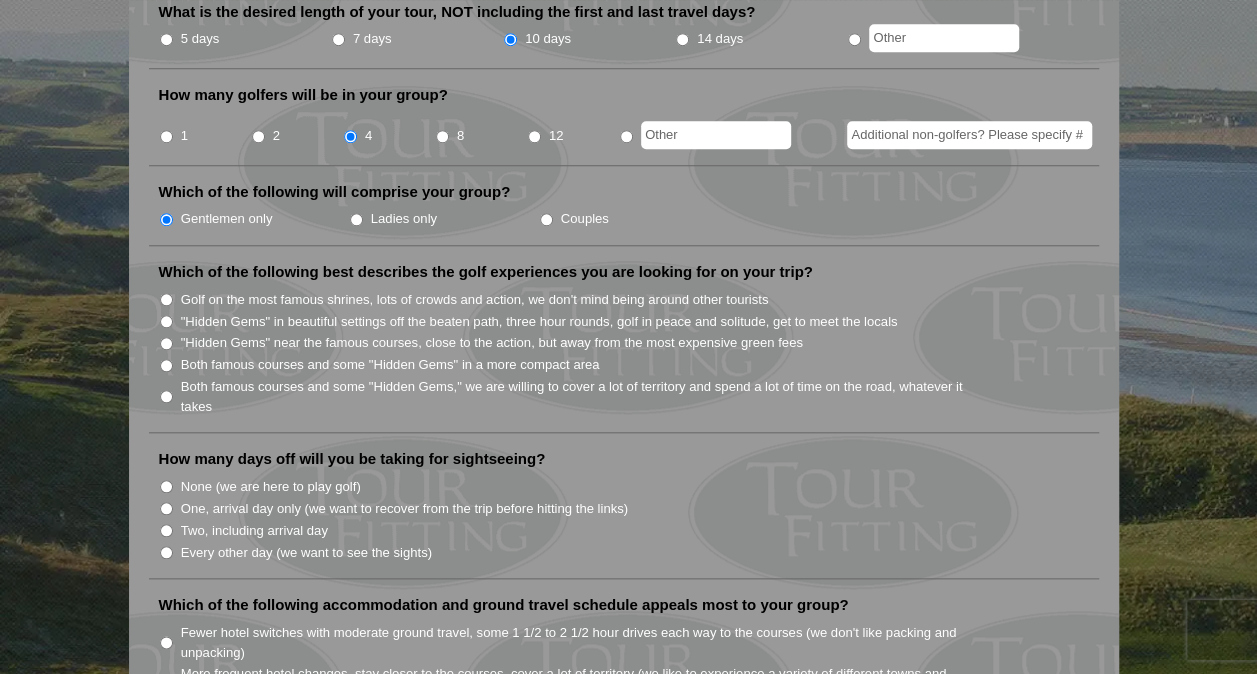 scroll, scrollTop: 829, scrollLeft: 0, axis: vertical 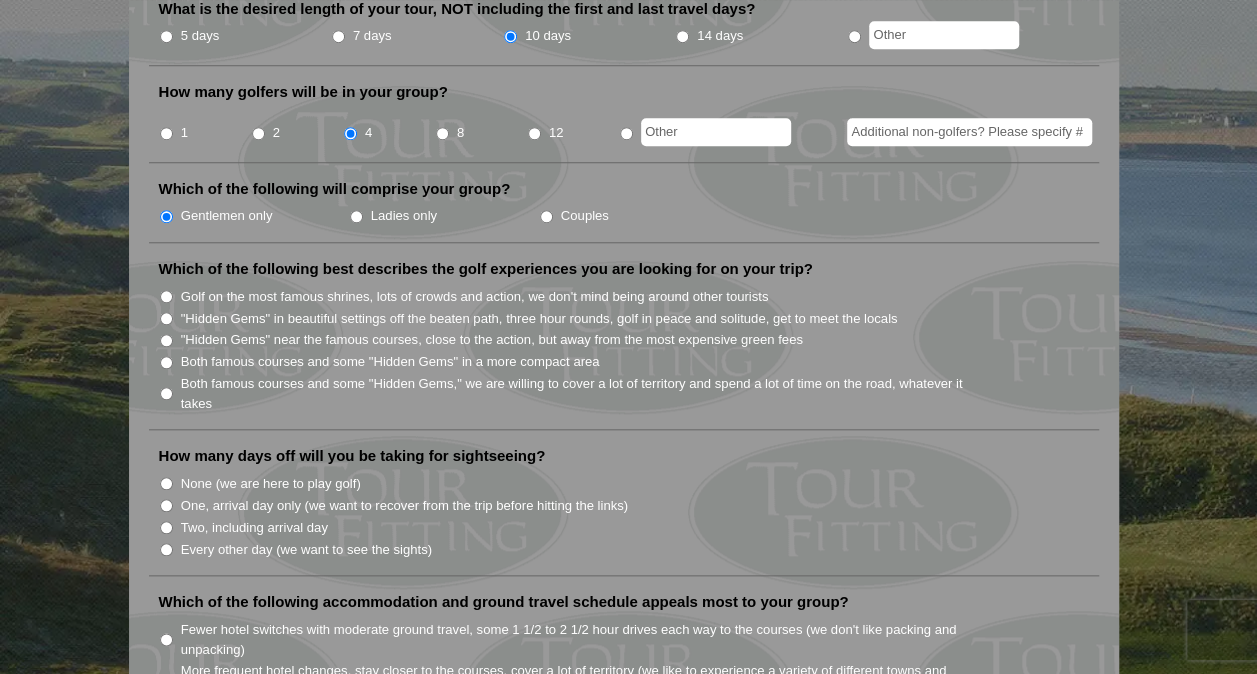 click on "Both famous courses and some "Hidden Gems" in a more compact area" at bounding box center [166, 362] 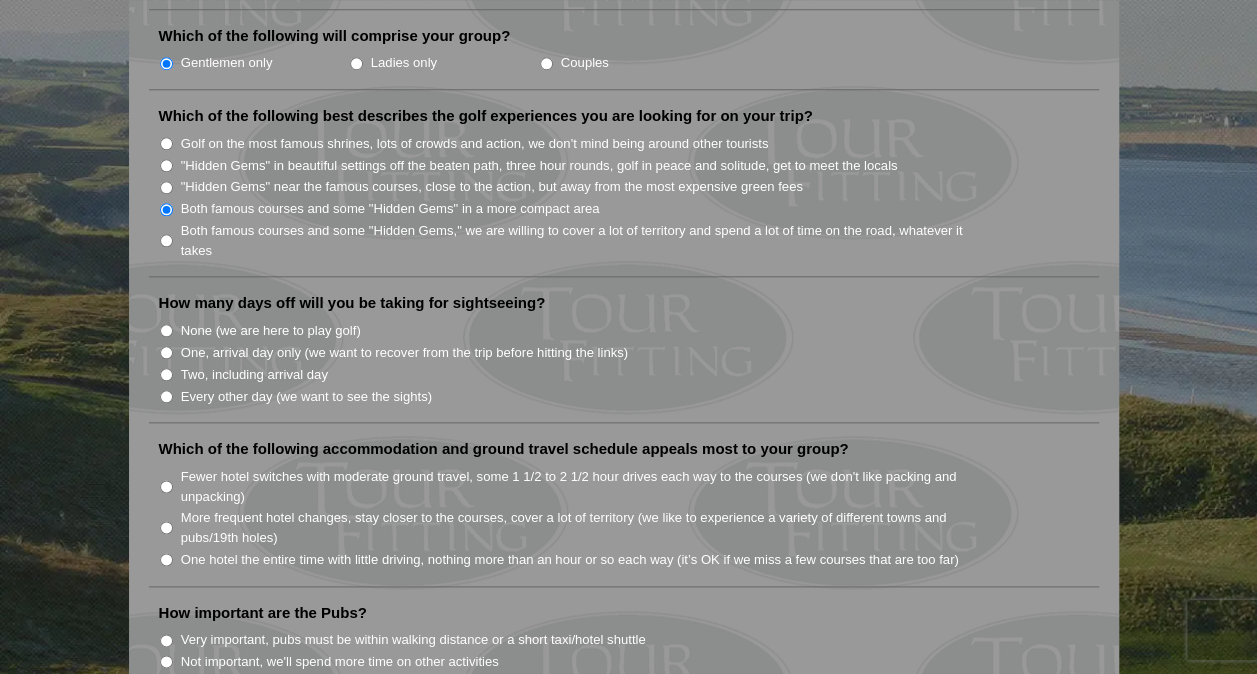 scroll, scrollTop: 1024, scrollLeft: 0, axis: vertical 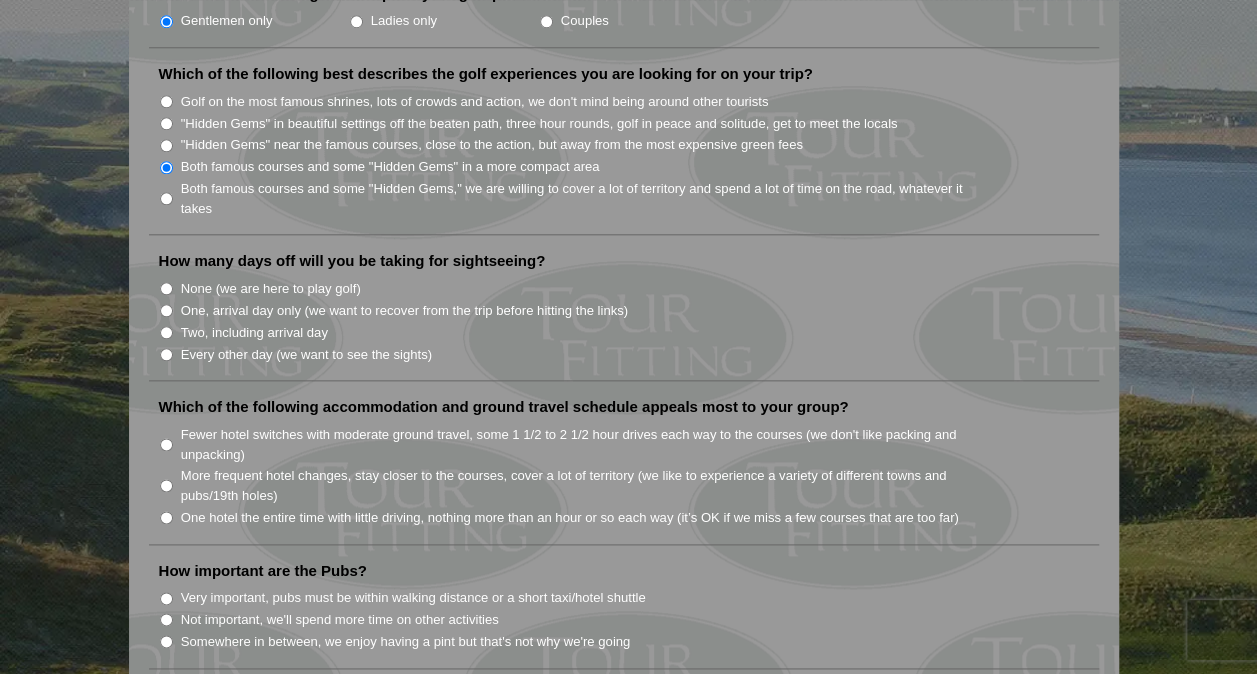 click on "Every other day (we want to see the sights)" at bounding box center (632, 354) 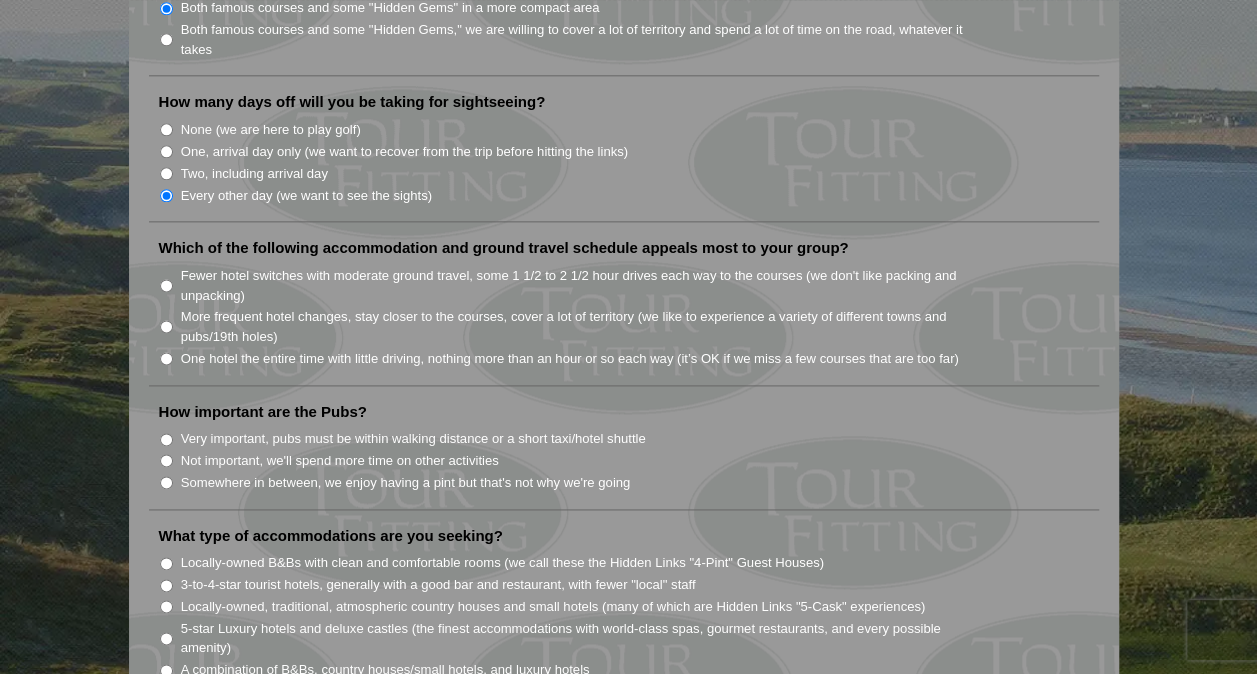 scroll, scrollTop: 1184, scrollLeft: 0, axis: vertical 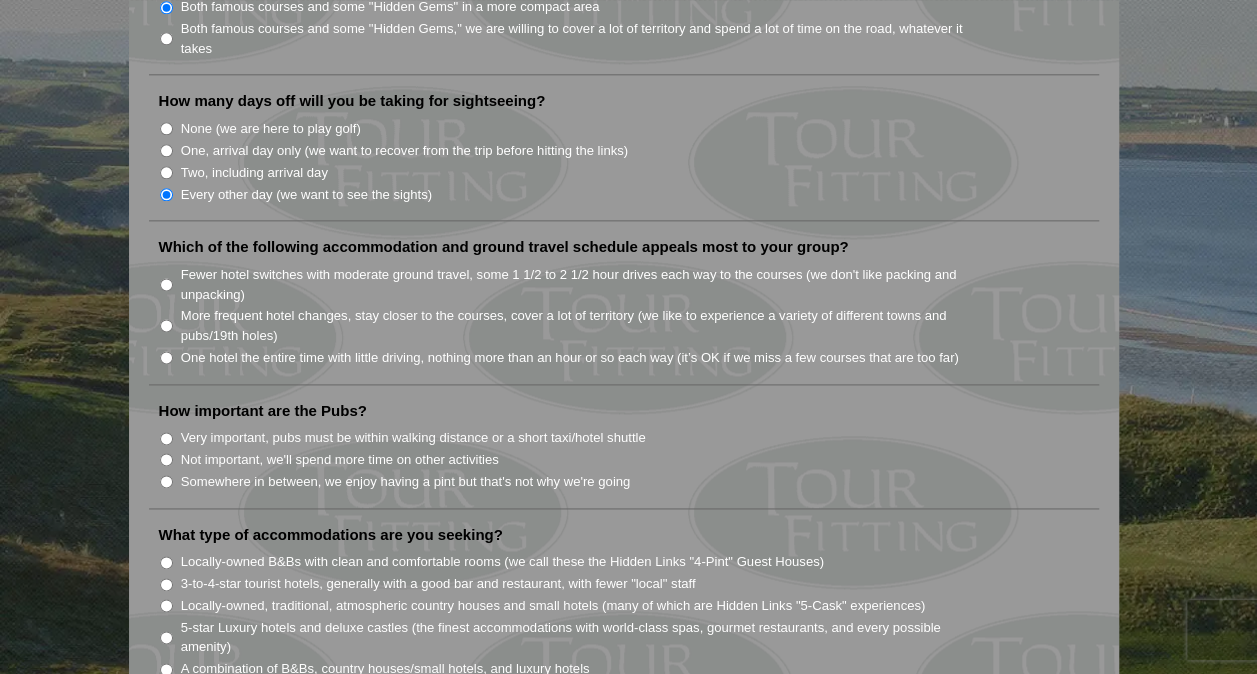 click on "More frequent hotel changes, stay closer to the courses, cover a lot of territory (we like to experience a variety of different towns and pubs/19th holes)" at bounding box center (632, 324) 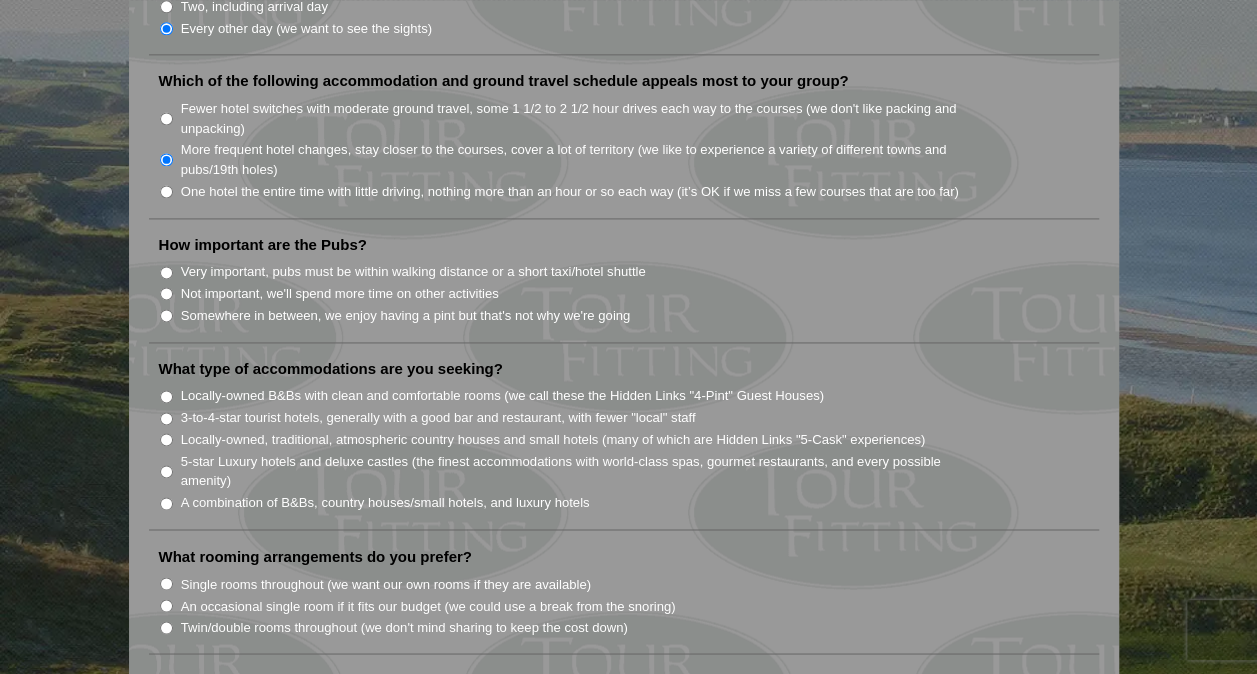 scroll, scrollTop: 1352, scrollLeft: 0, axis: vertical 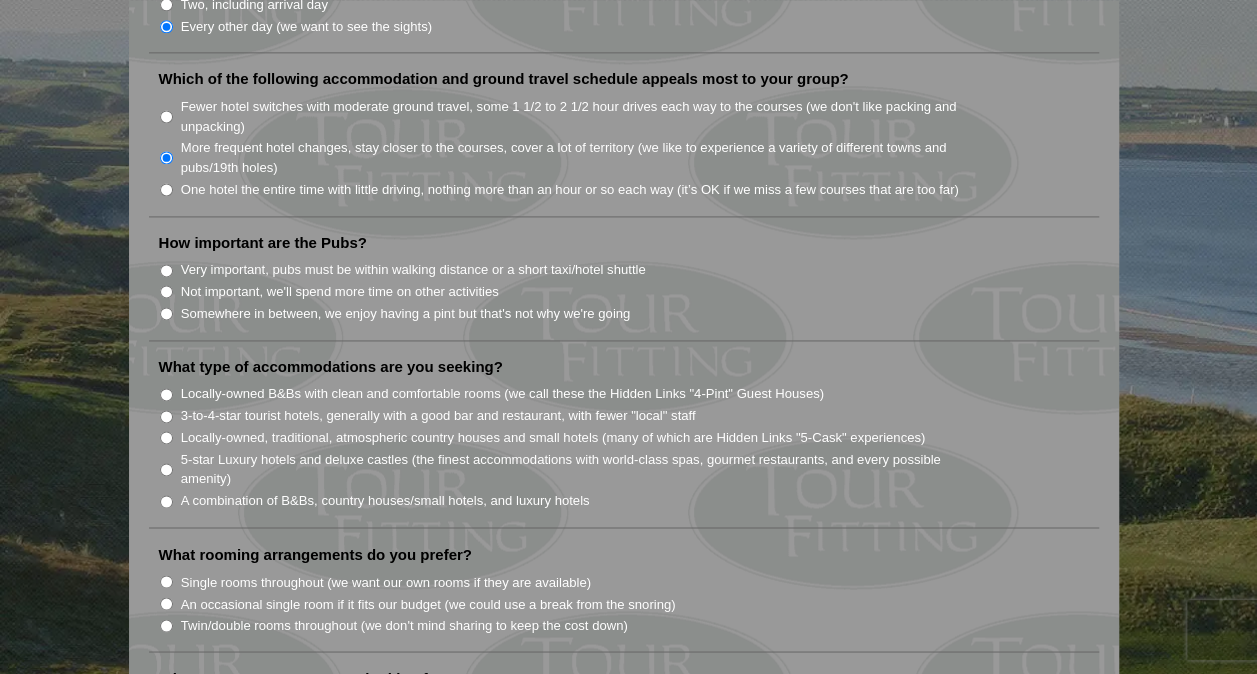 click on "Very important, pubs must be within walking distance or a short taxi/hotel shuttle" at bounding box center (166, 270) 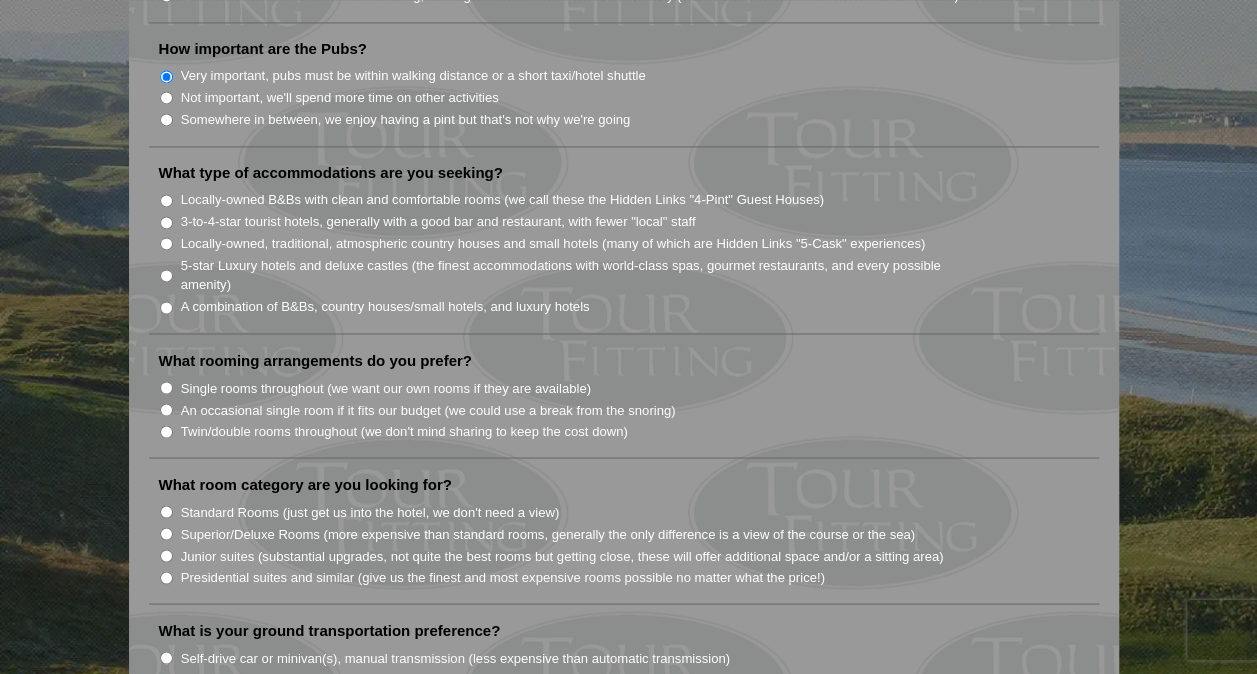 scroll, scrollTop: 1548, scrollLeft: 0, axis: vertical 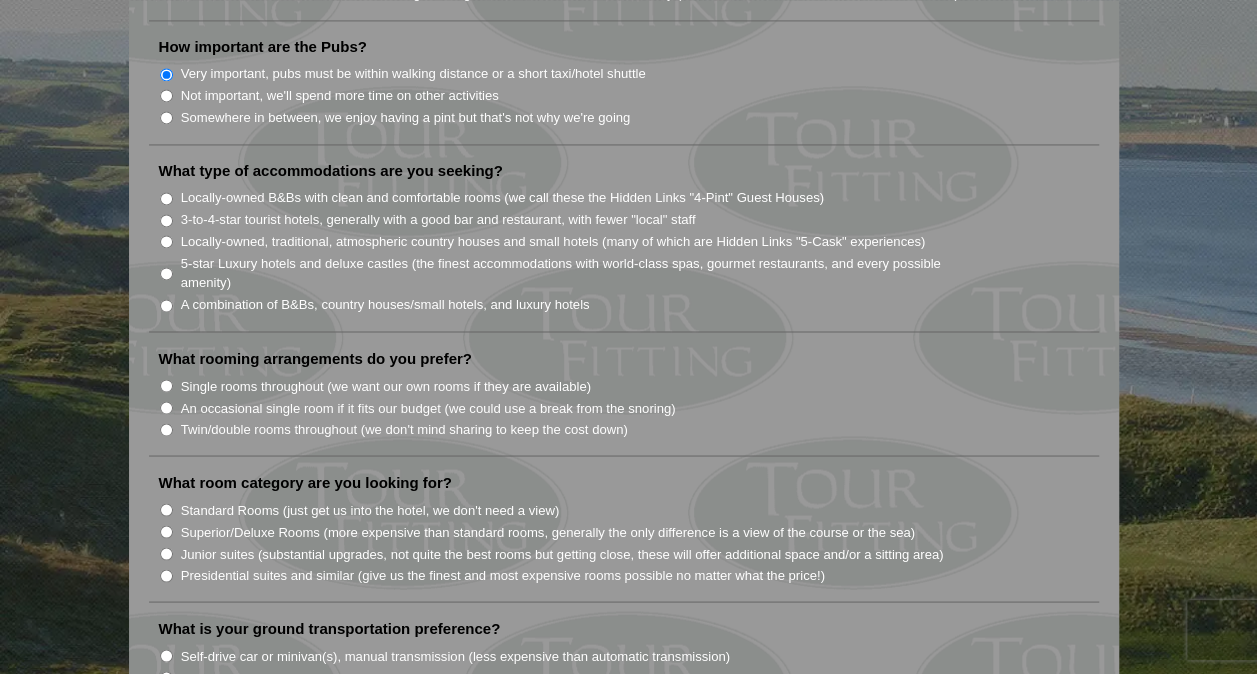 click on "A combination of B&Bs, country houses/small hotels, and luxury hotels" at bounding box center [166, 305] 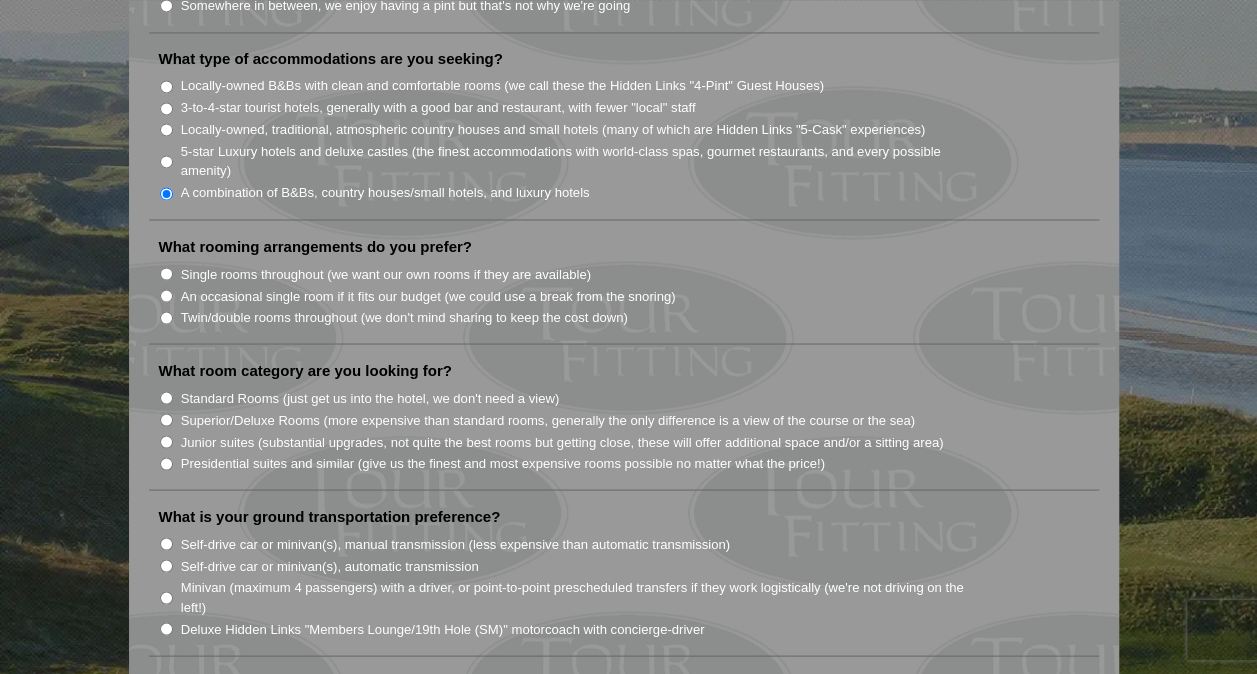 scroll, scrollTop: 1668, scrollLeft: 0, axis: vertical 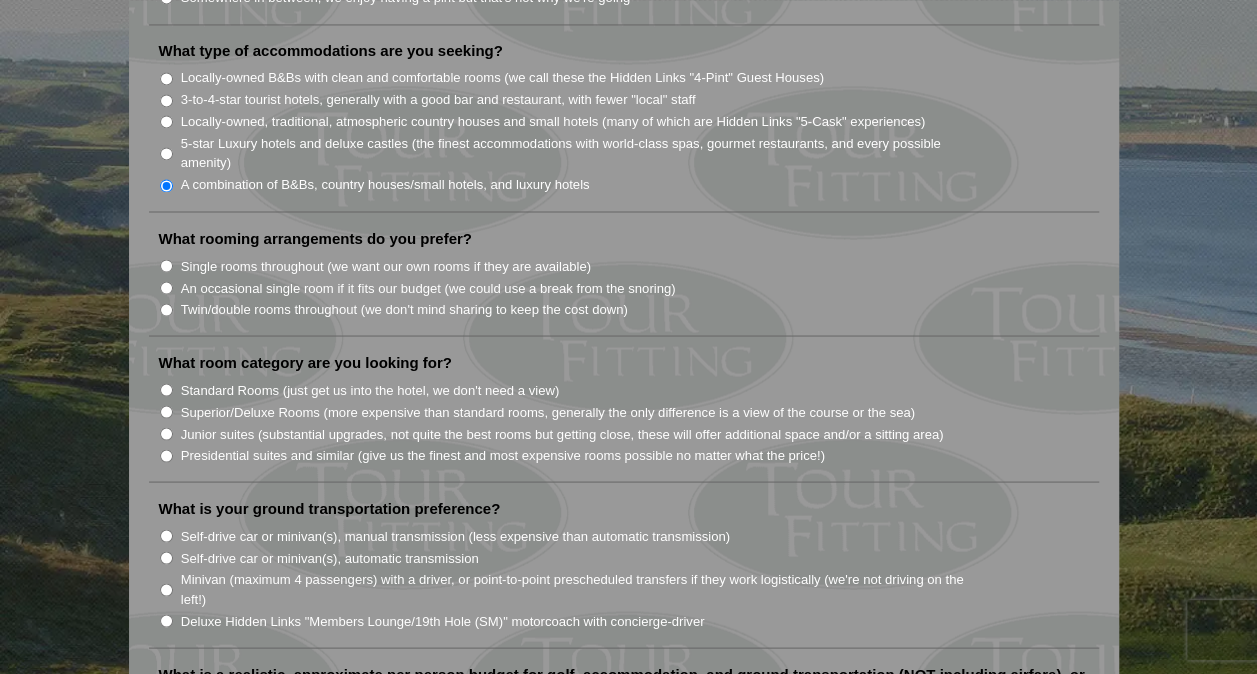 click on "An occasional single room if it fits our budget (we could use a break from the snoring)" at bounding box center [166, 287] 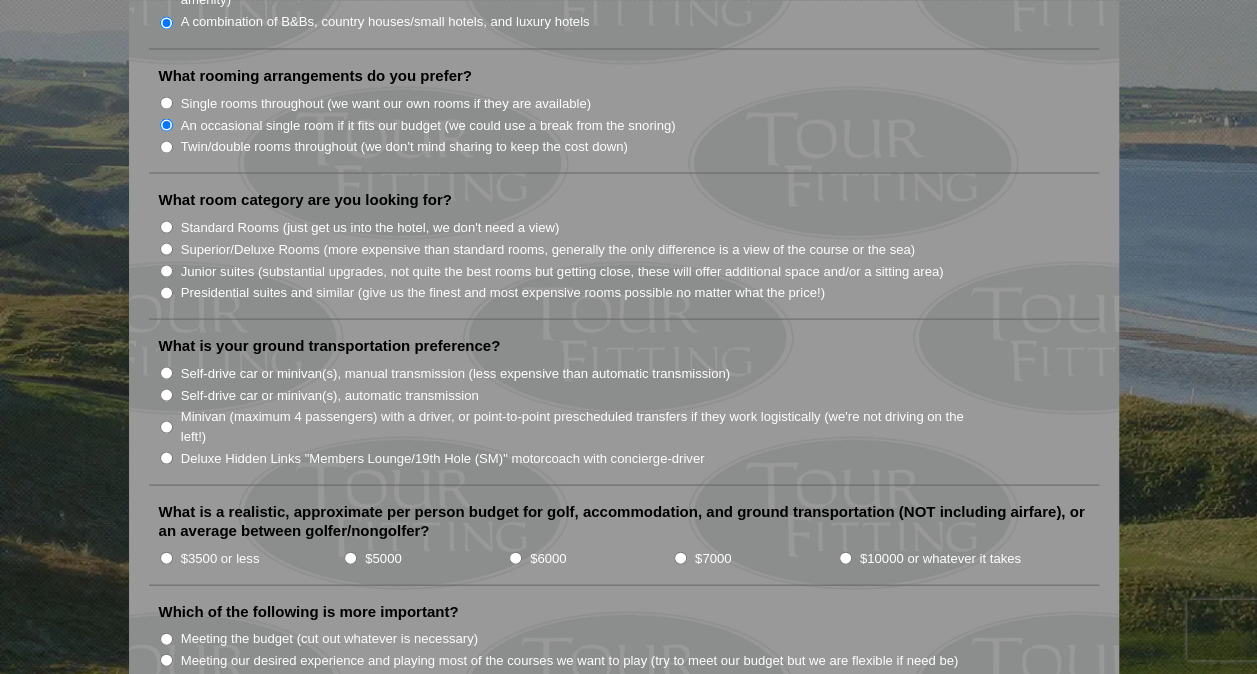 scroll, scrollTop: 1832, scrollLeft: 0, axis: vertical 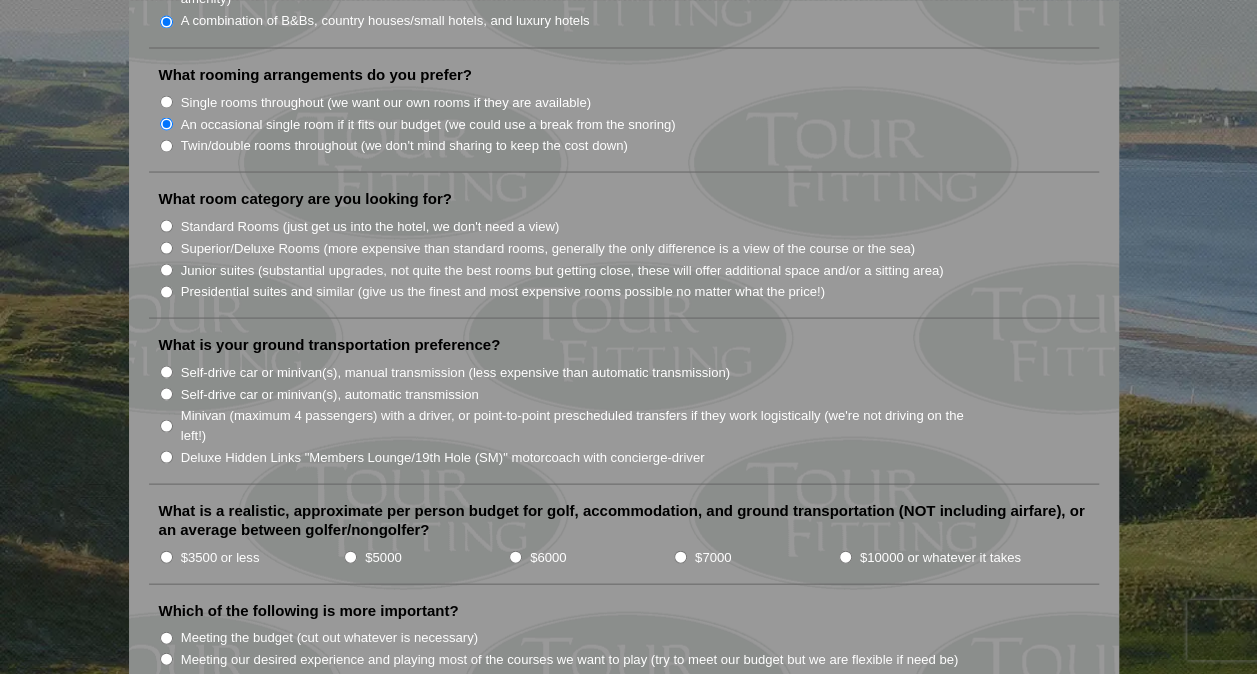 click on "Standard Rooms (just get us into the hotel, we don't need a view)" at bounding box center [166, 225] 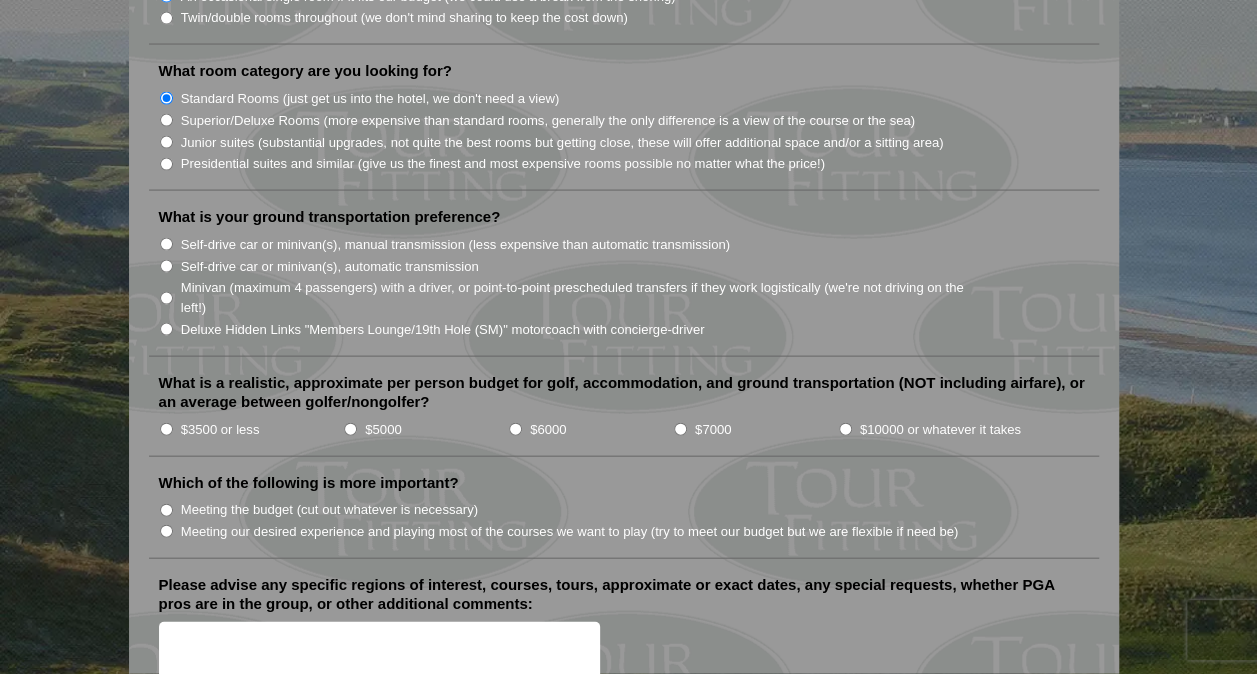 scroll, scrollTop: 1962, scrollLeft: 0, axis: vertical 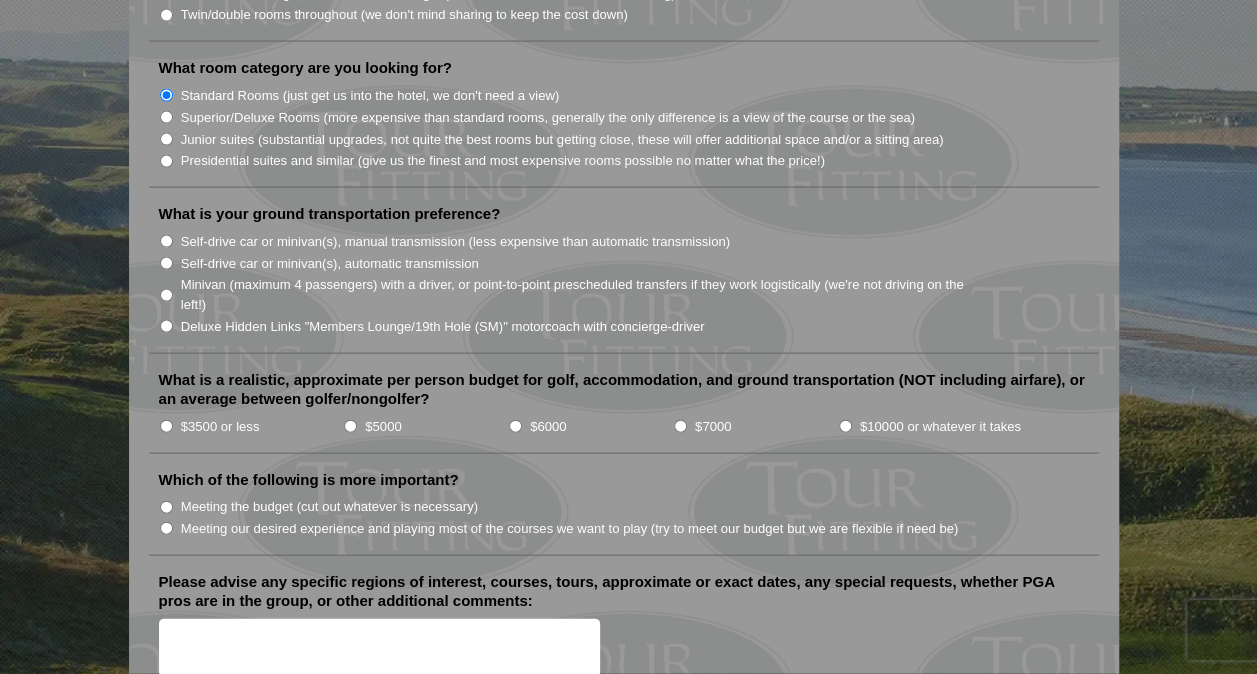 click on "Self-drive car or minivan(s), manual transmission (less expensive than automatic transmission)" at bounding box center (166, 241) 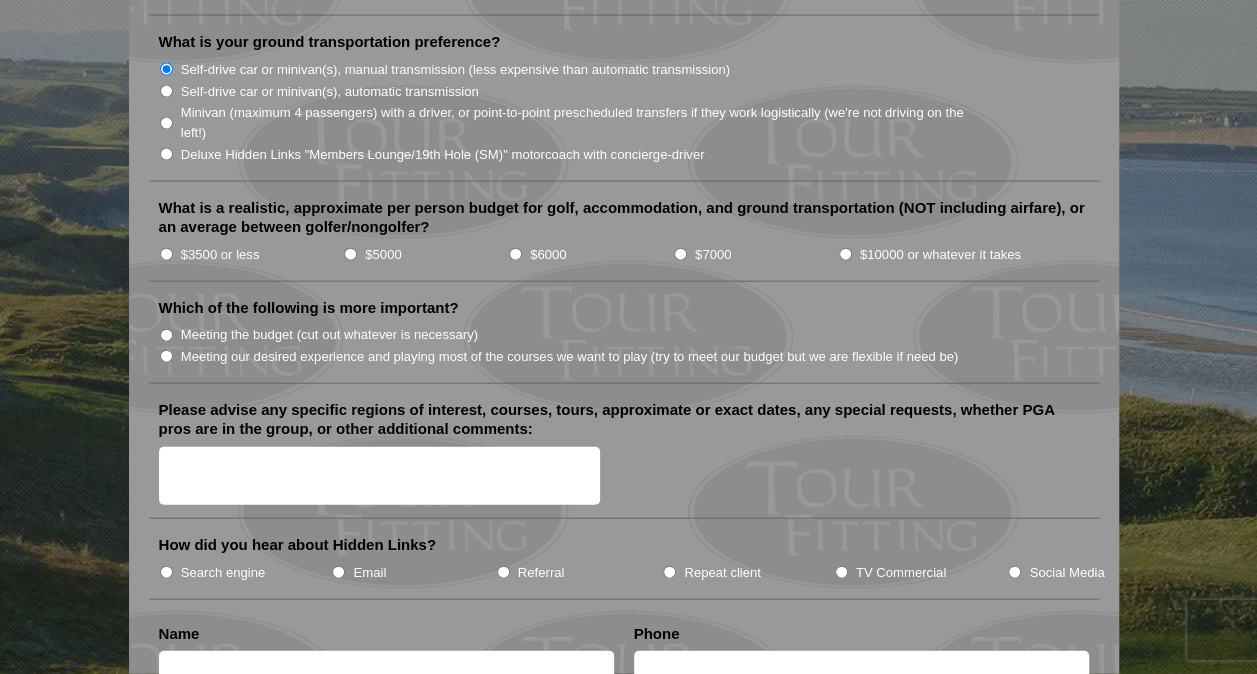 scroll, scrollTop: 2137, scrollLeft: 0, axis: vertical 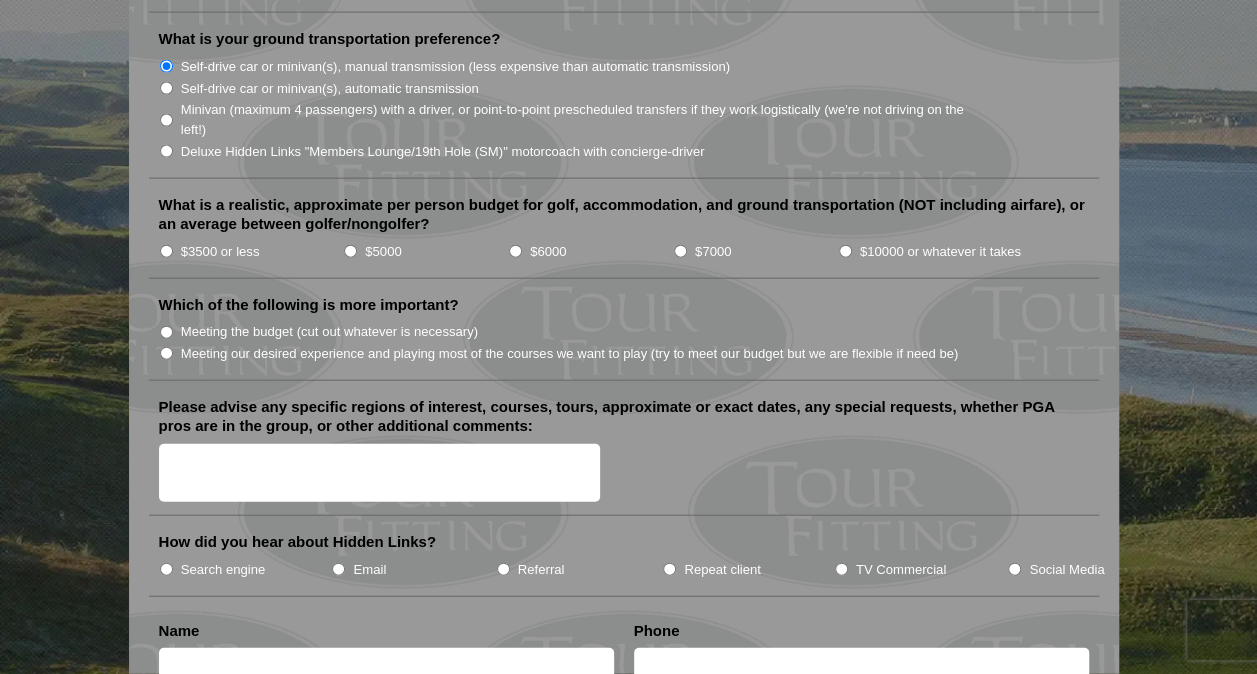 click on "$3500 or less" at bounding box center [166, 251] 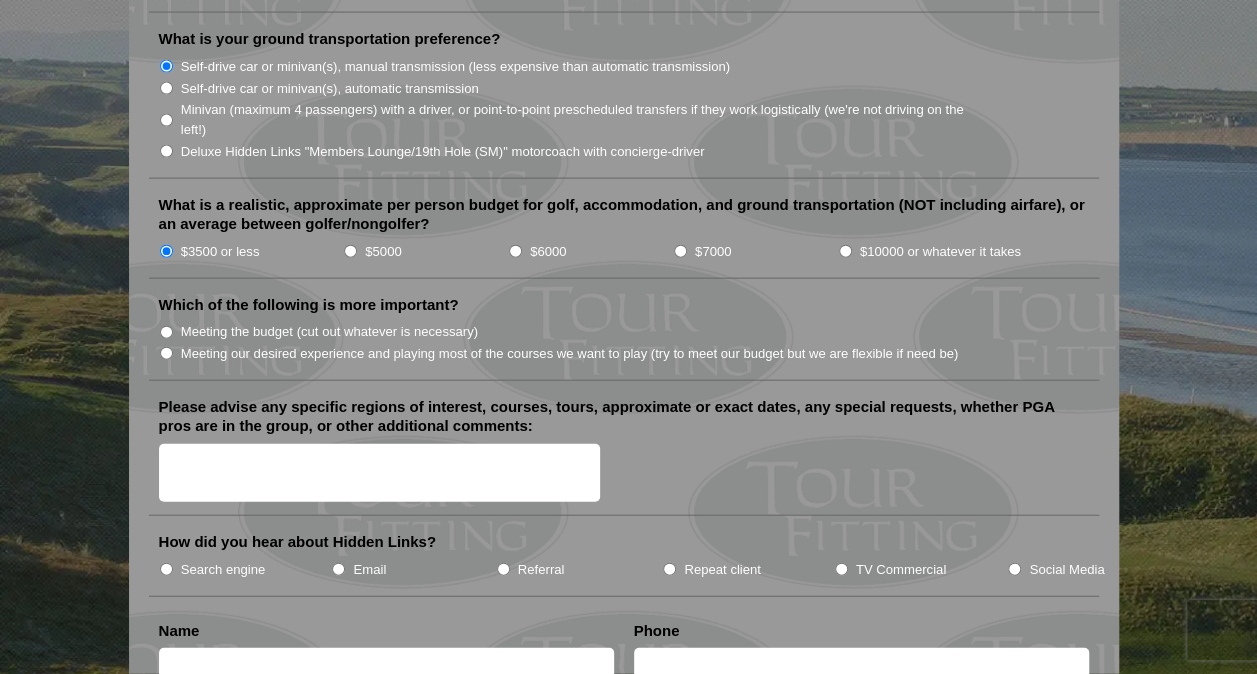 click on "$3500 or less" at bounding box center [166, 251] 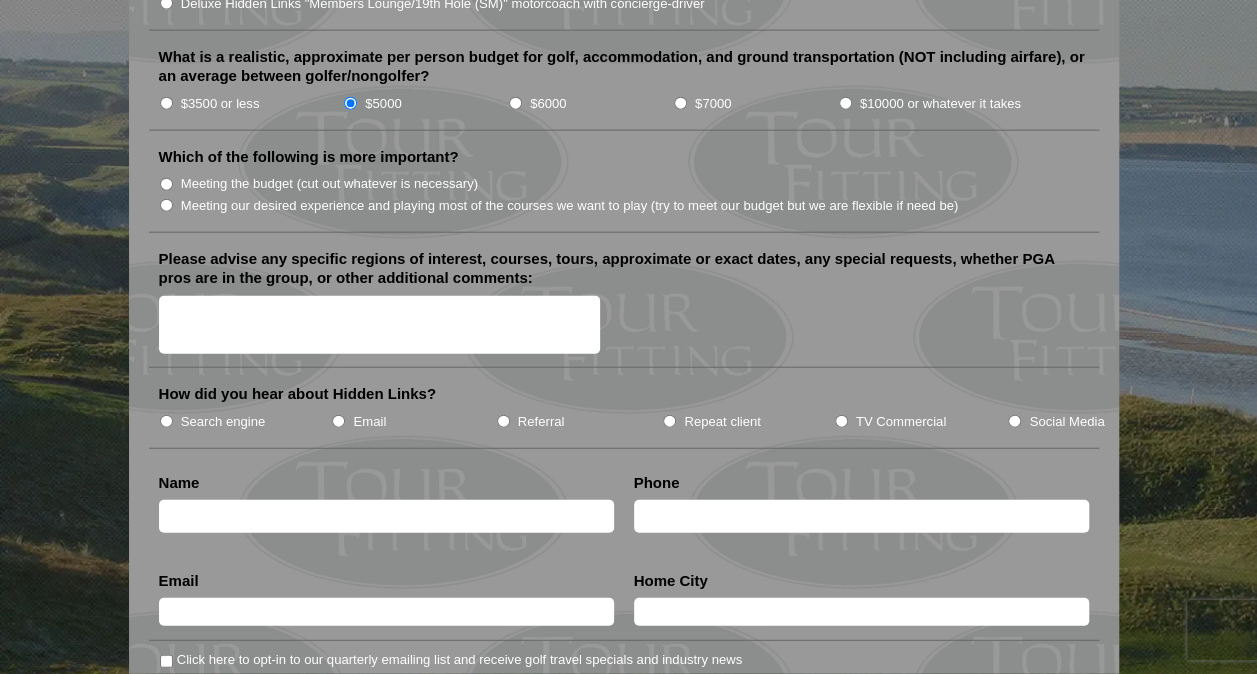 scroll, scrollTop: 2291, scrollLeft: 0, axis: vertical 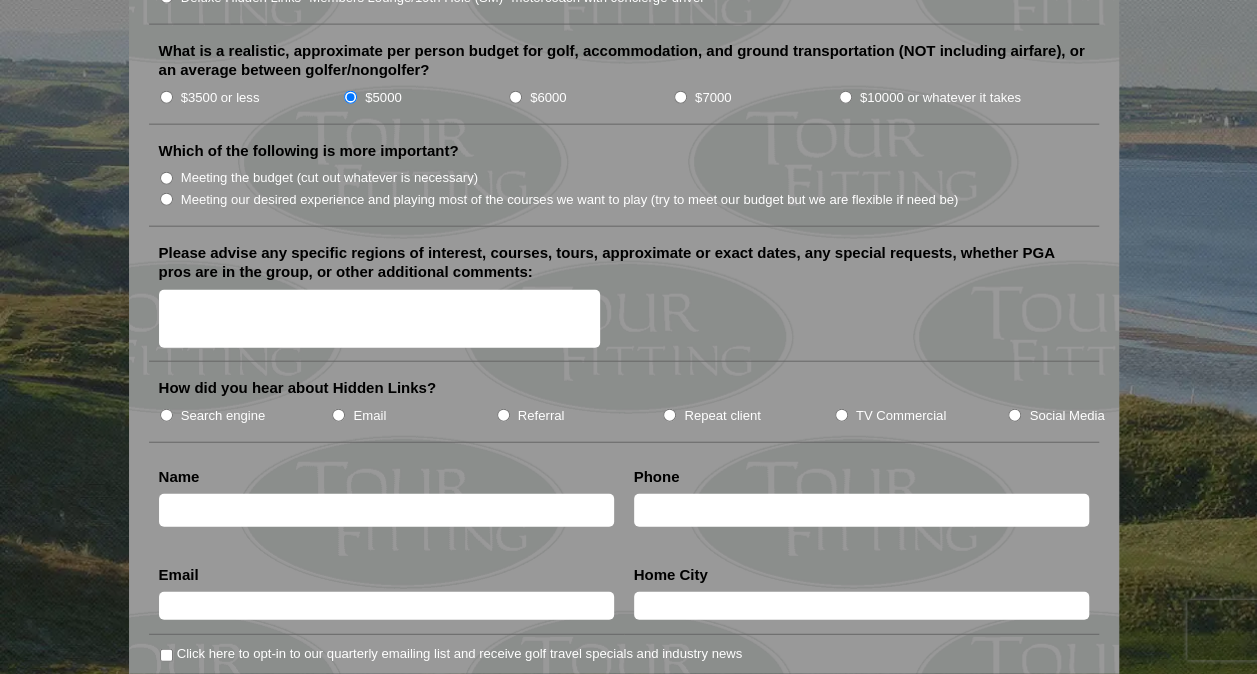 click on "Meeting our desired experience and playing most of the courses we want to play (try to meet our budget but we are flexible if need be)" at bounding box center [166, 199] 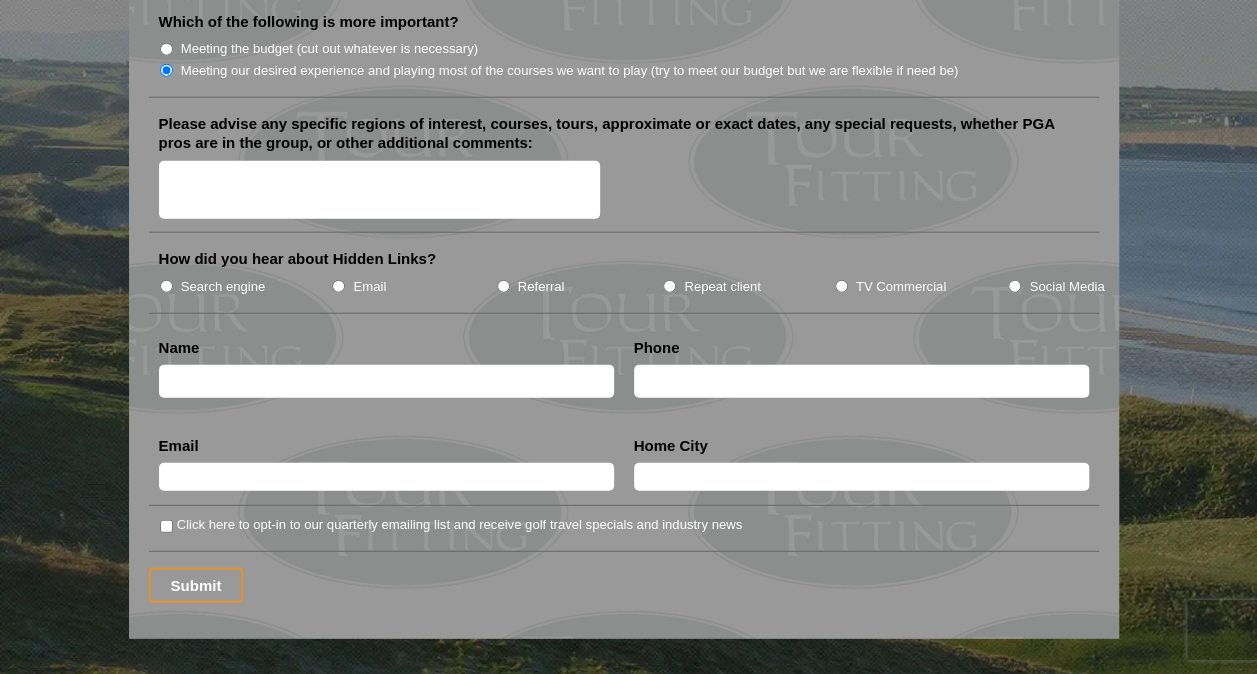 scroll, scrollTop: 2421, scrollLeft: 0, axis: vertical 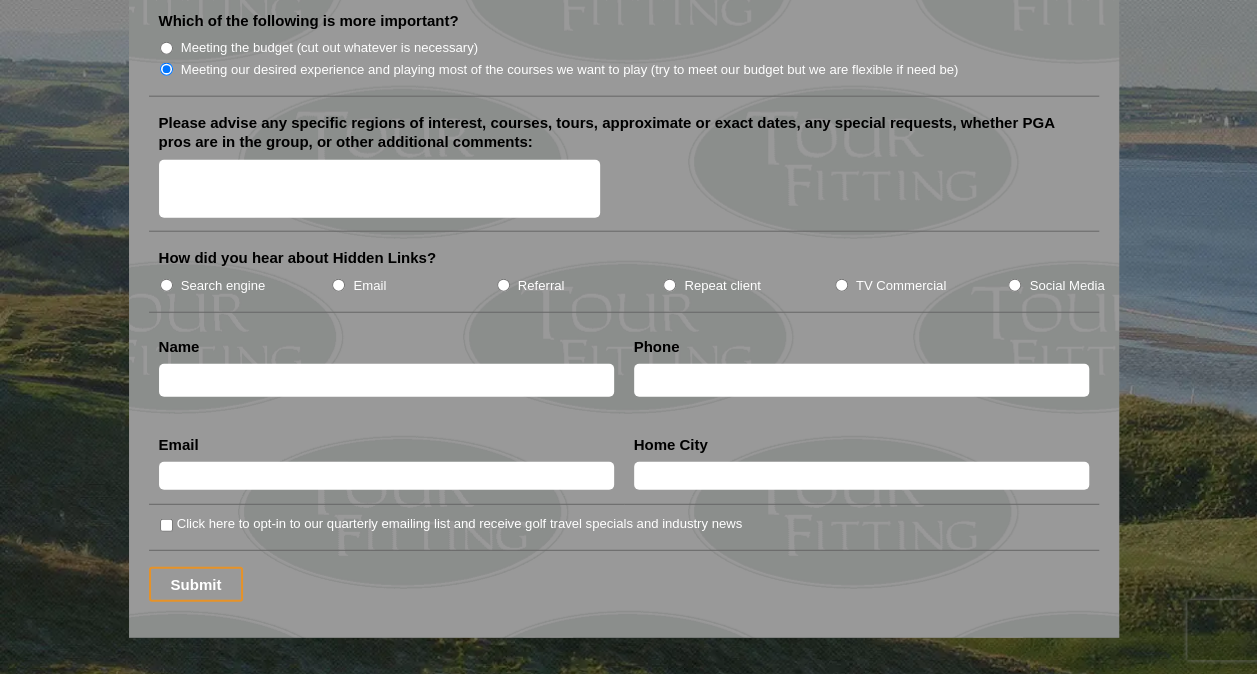click on "Search engine" at bounding box center [166, 285] 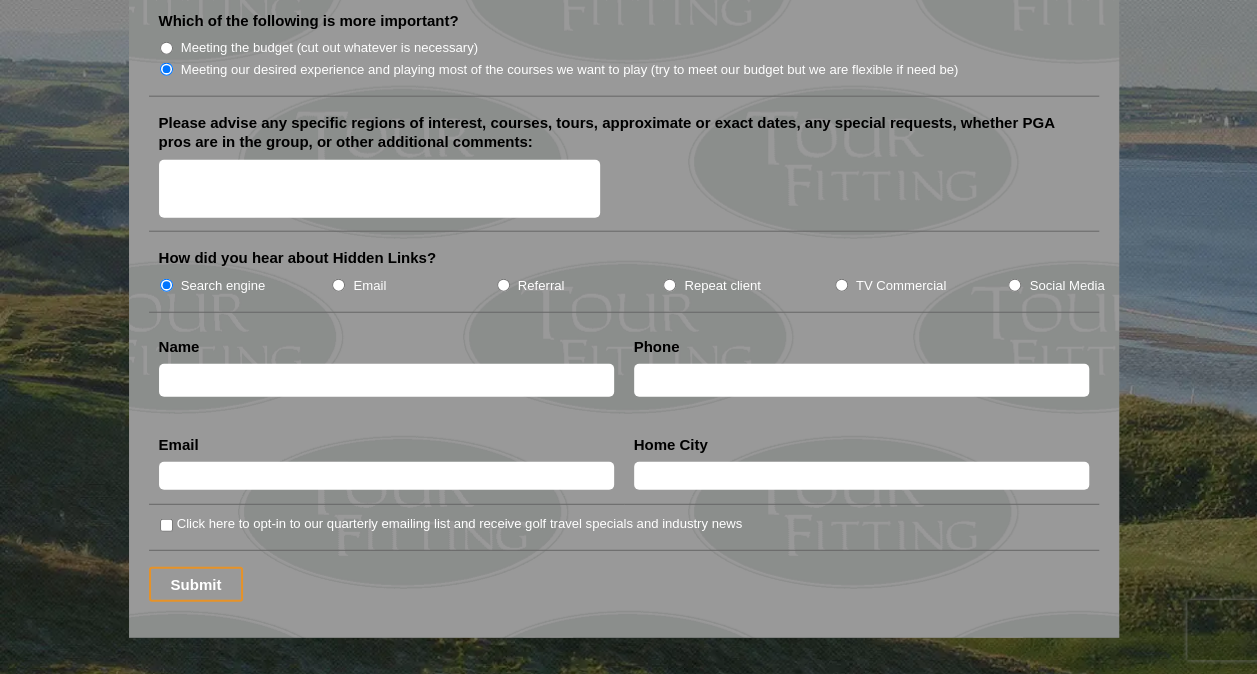 click at bounding box center (386, 380) 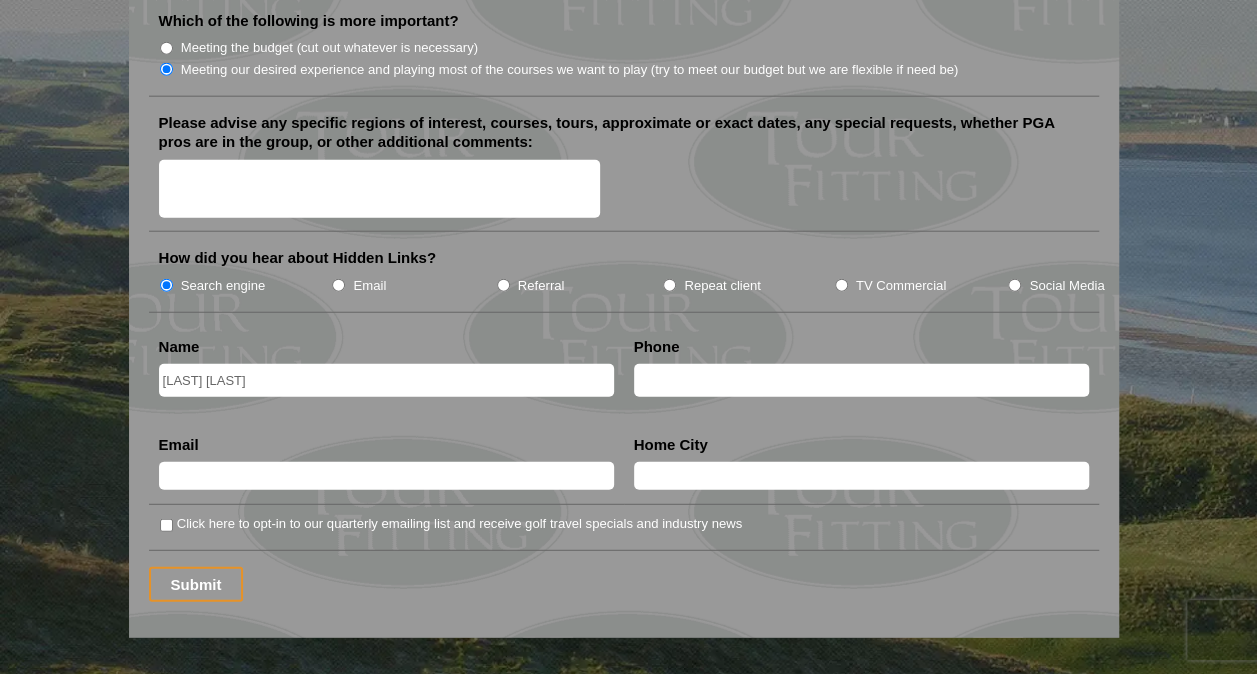 type on "[LAST] [LAST]" 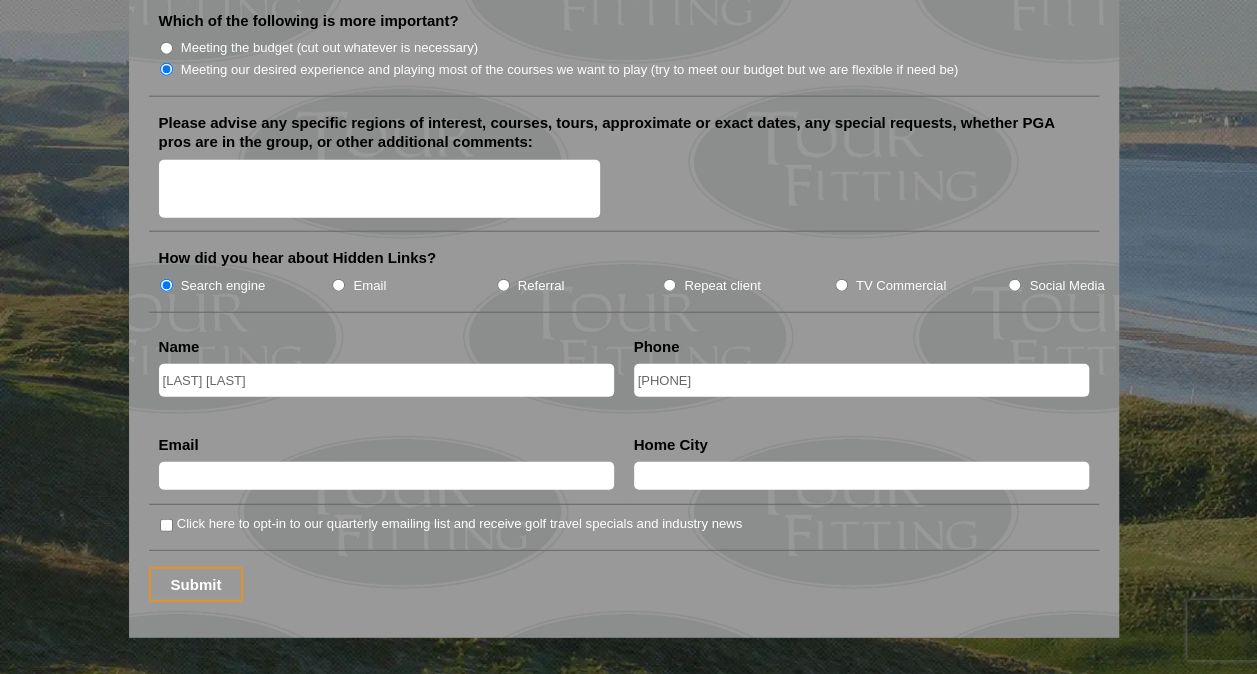 type on "[PHONE]" 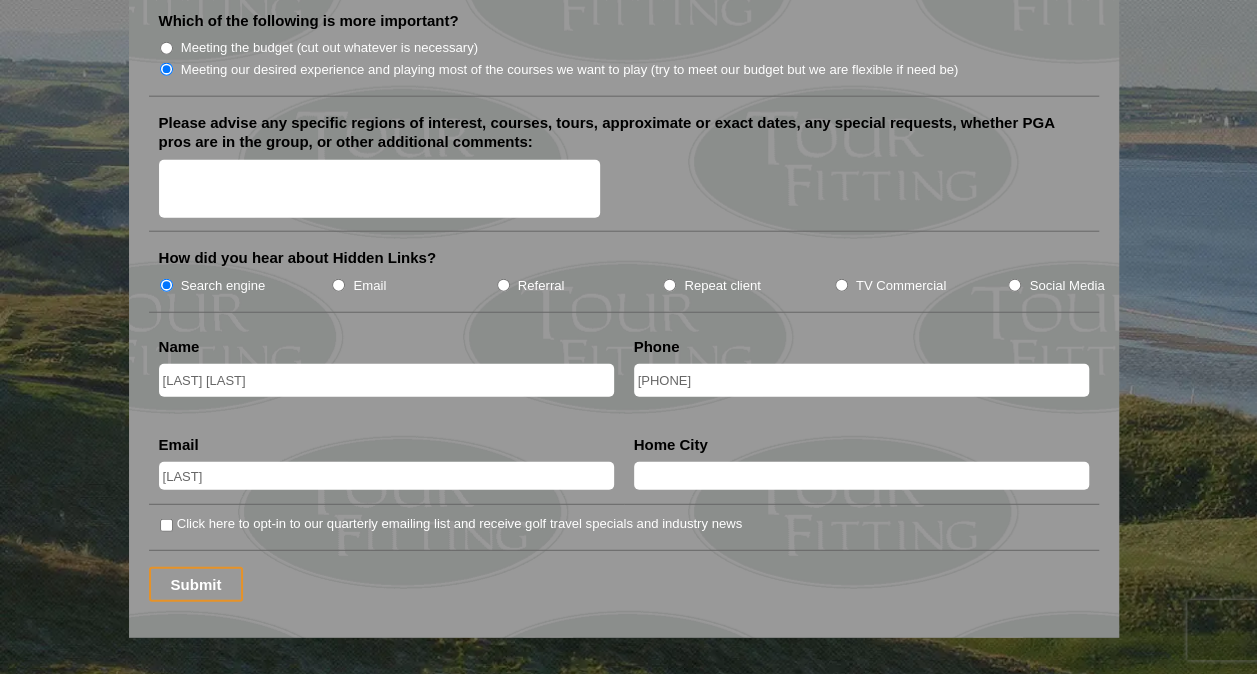 type on "[EMAIL]" 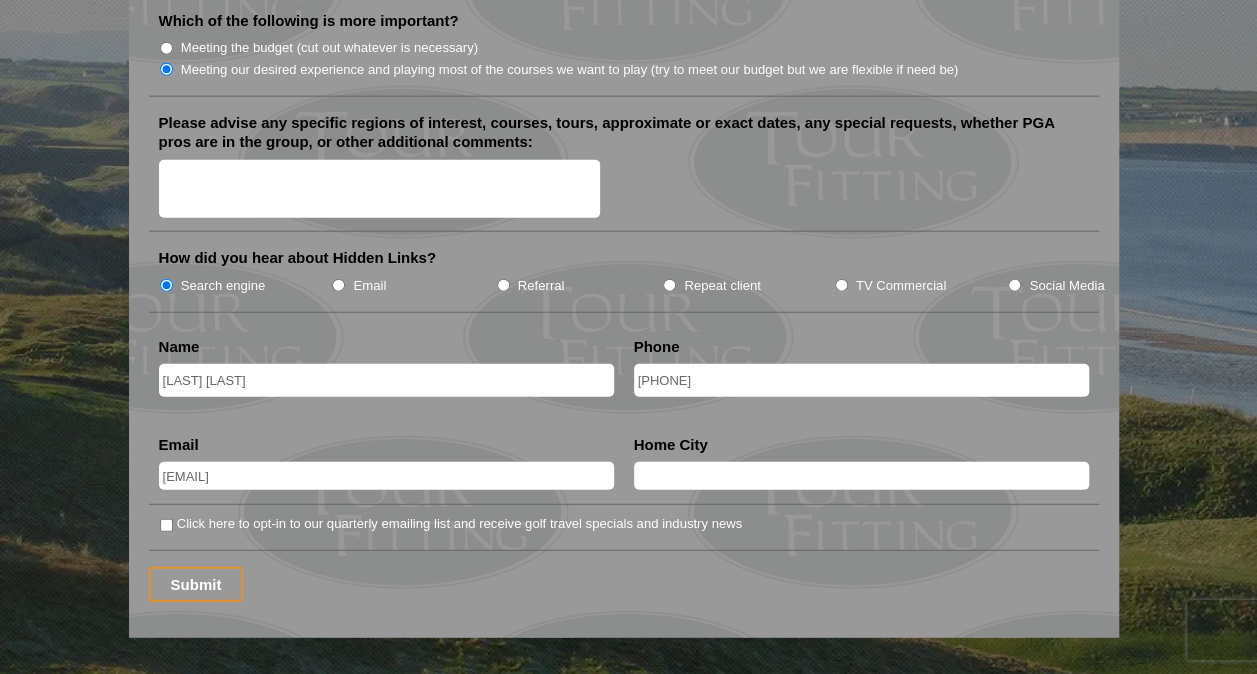 click at bounding box center (861, 476) 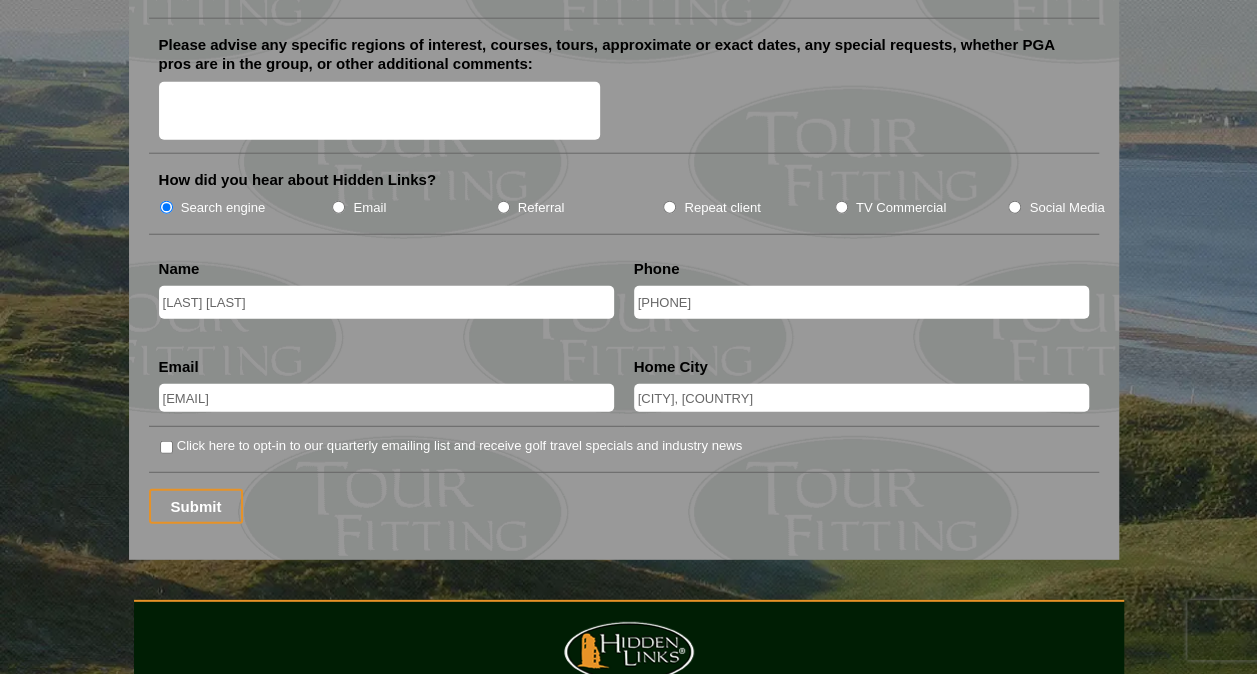 scroll, scrollTop: 2519, scrollLeft: 0, axis: vertical 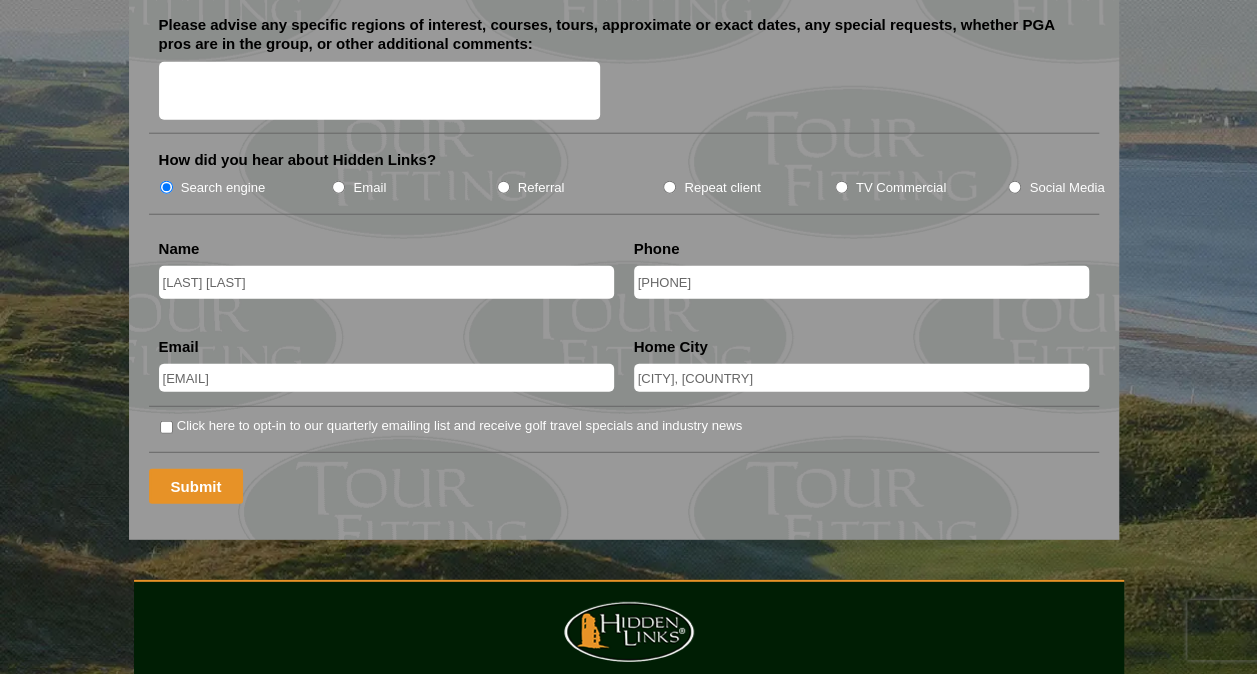 type on "[CITY], [COUNTRY]" 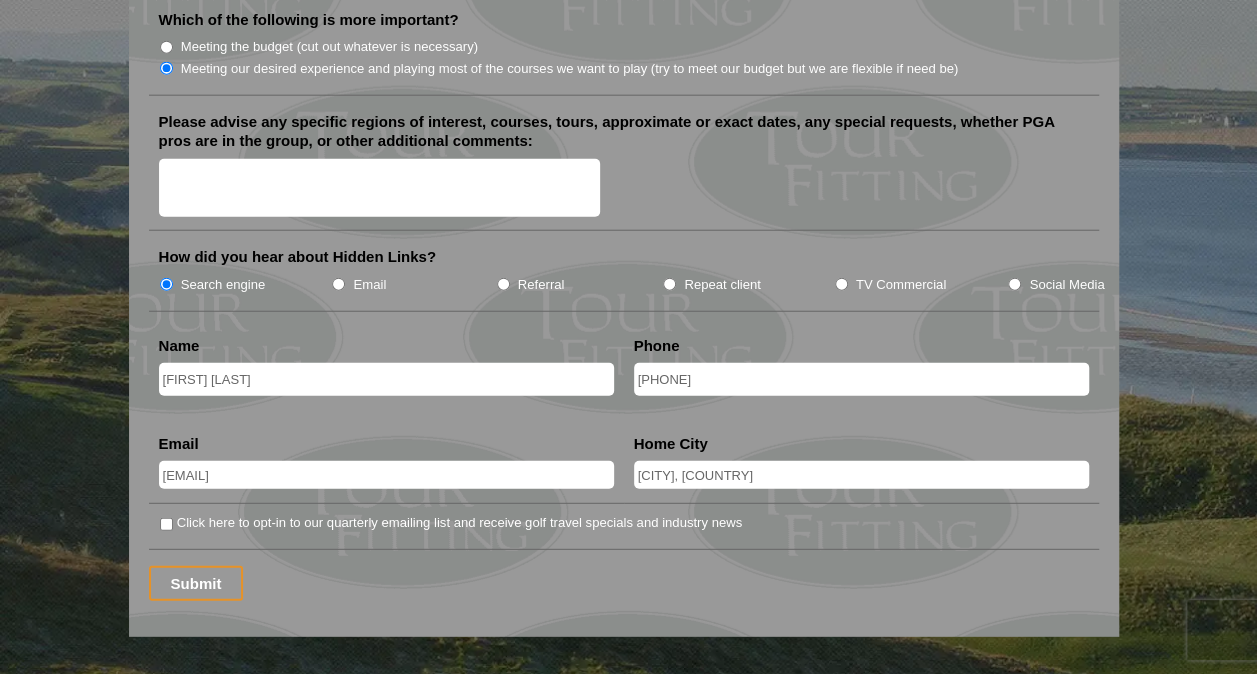 scroll, scrollTop: 2458, scrollLeft: 0, axis: vertical 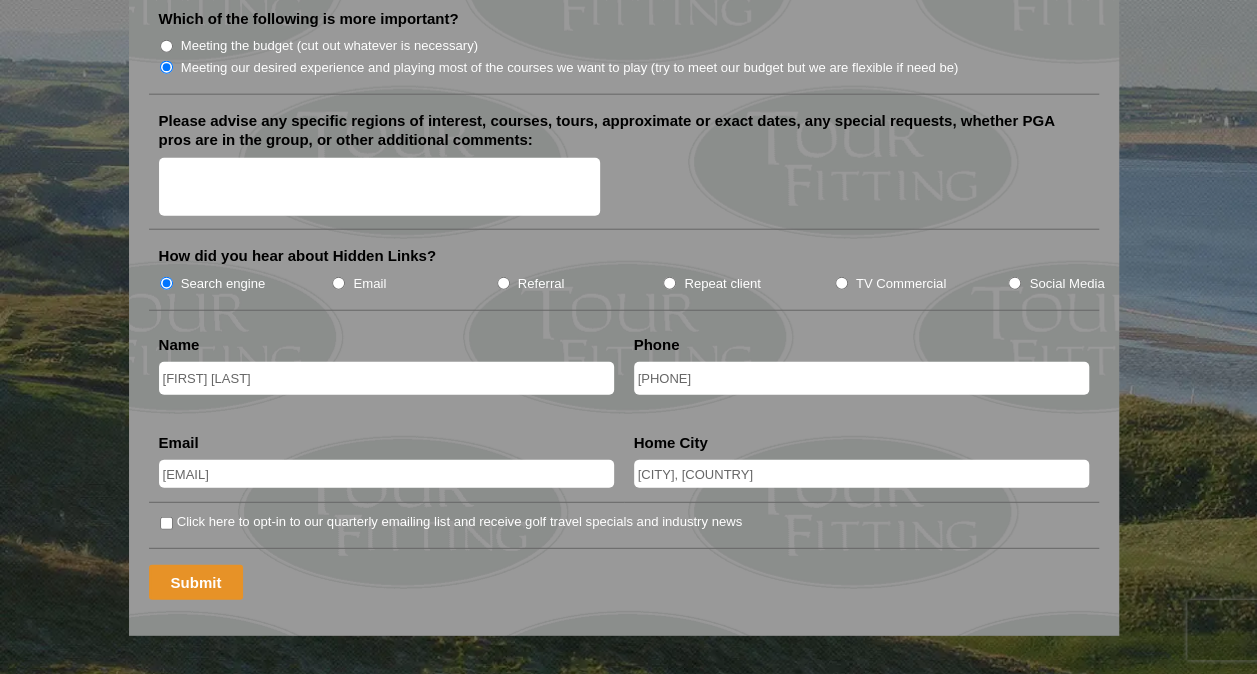 click on "Submit" at bounding box center (196, 582) 